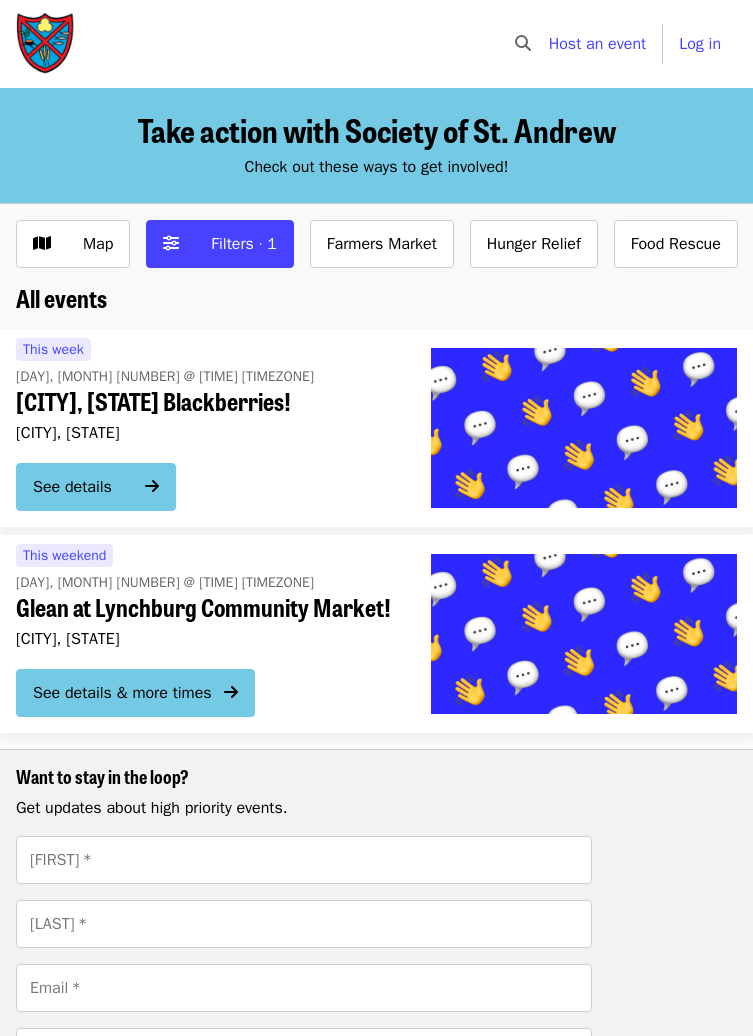 scroll, scrollTop: 0, scrollLeft: 0, axis: both 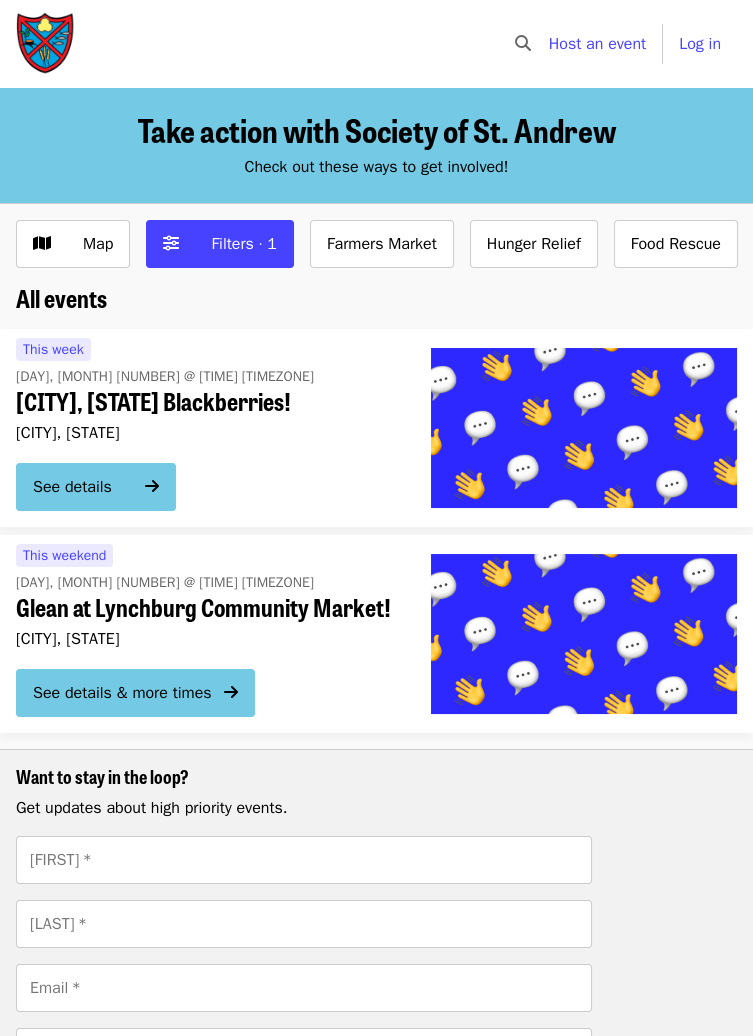 click on "See details" at bounding box center (96, 487) 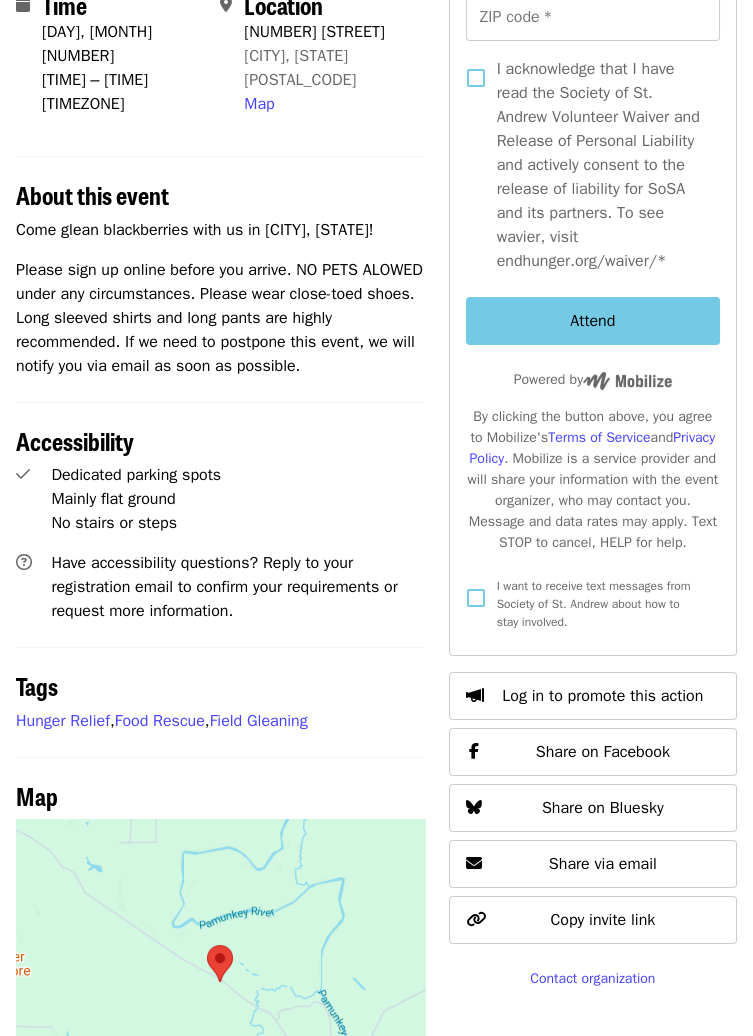 scroll, scrollTop: 453, scrollLeft: 0, axis: vertical 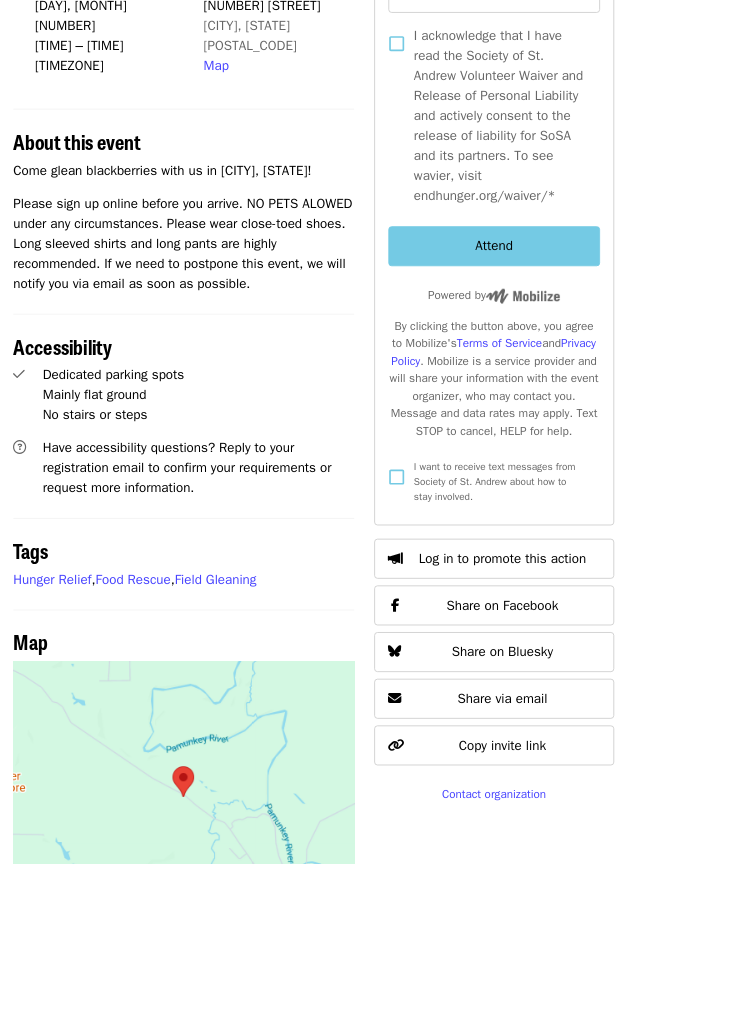 click at bounding box center (395, 1075) 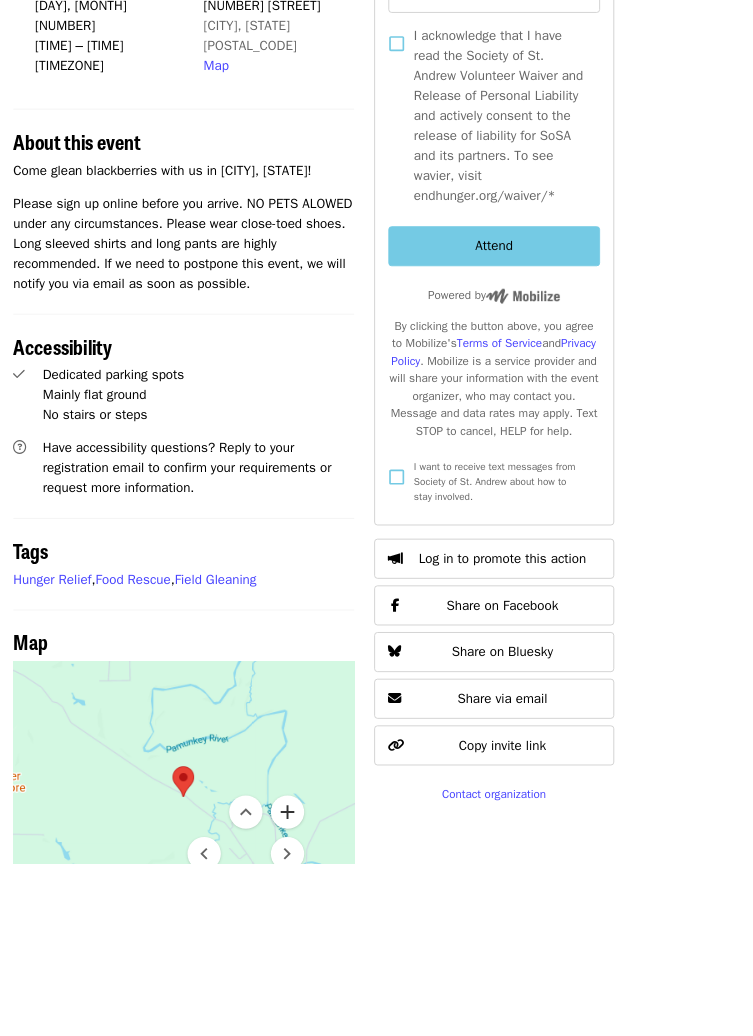 click at bounding box center [345, 975] 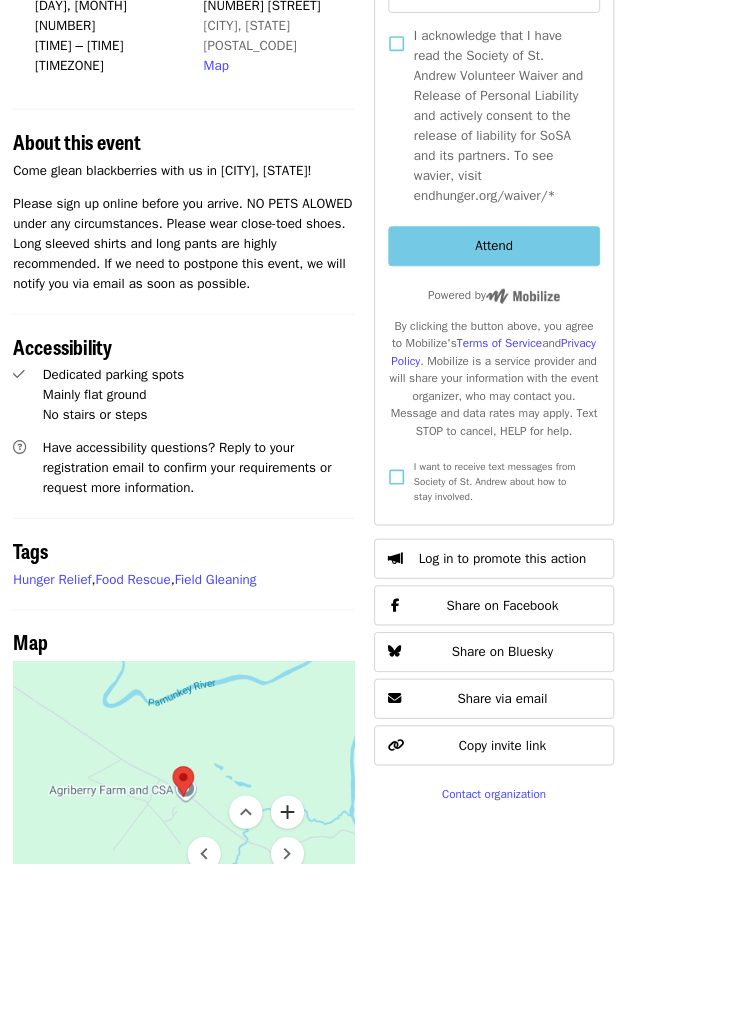 click at bounding box center [345, 975] 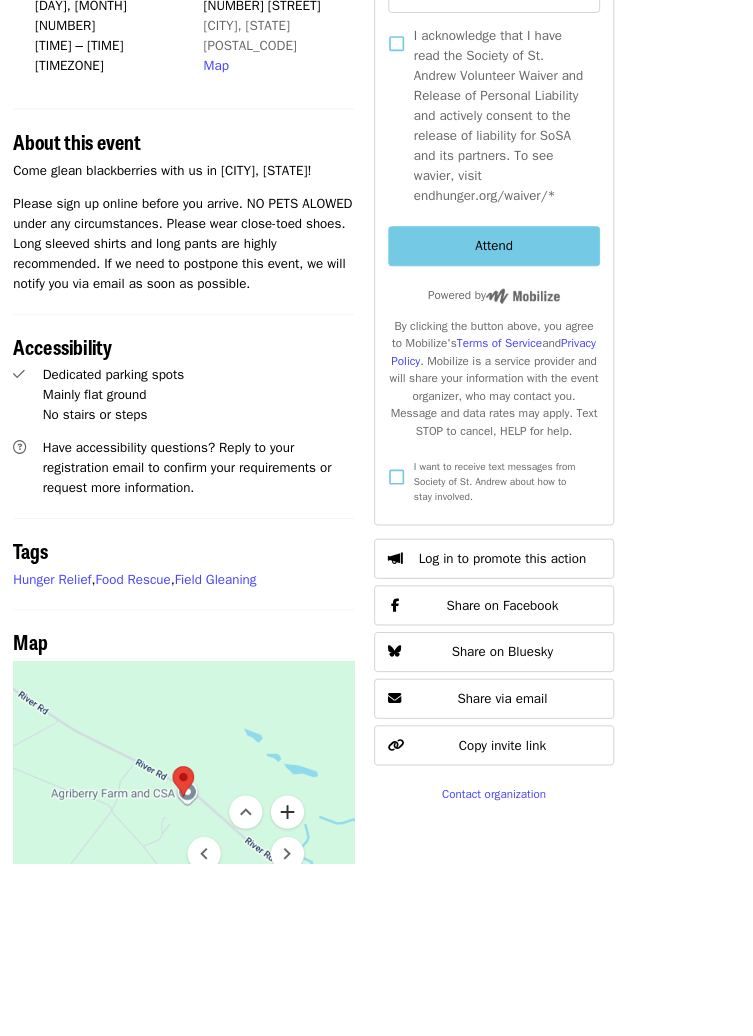 click at bounding box center [345, 975] 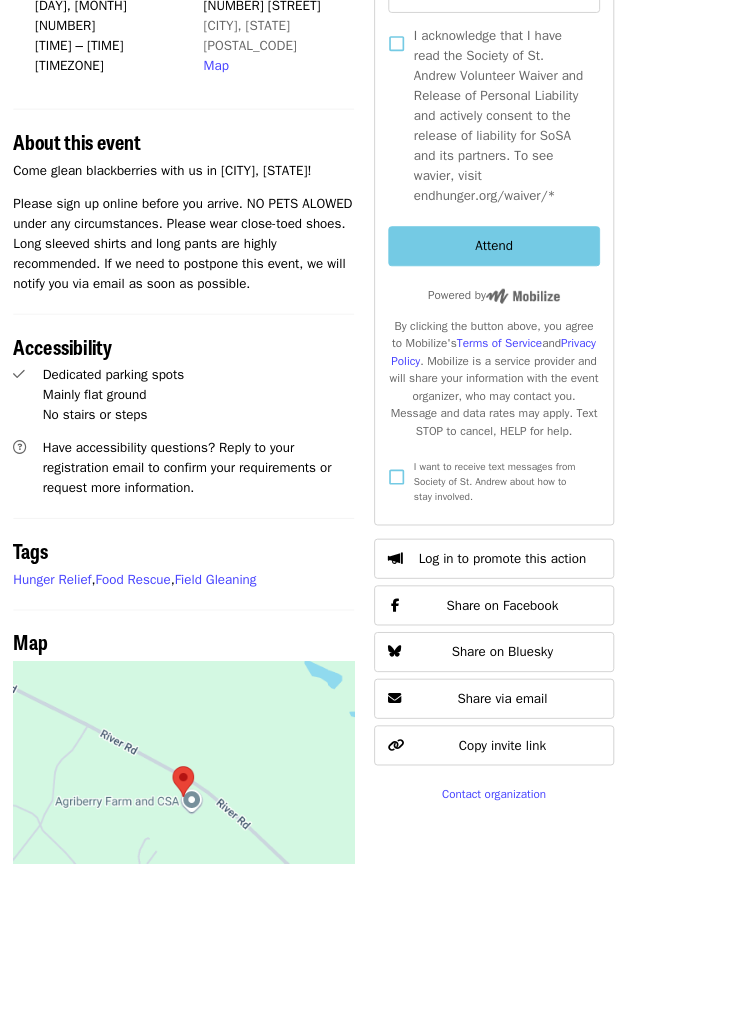 click at bounding box center (395, 1075) 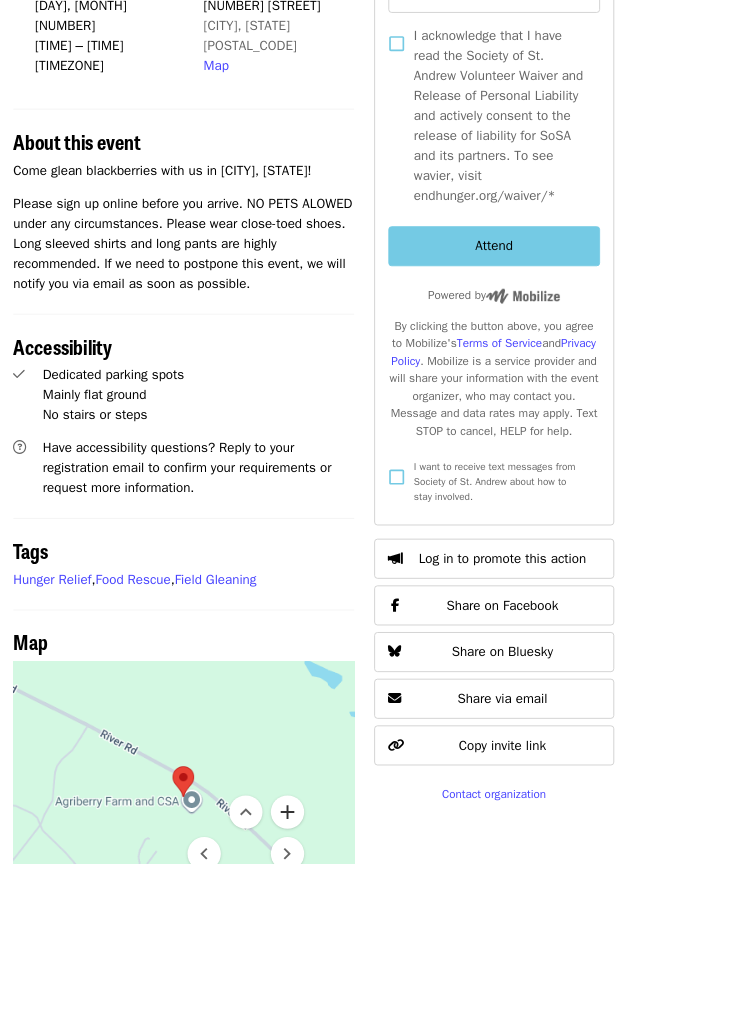 click at bounding box center (345, 975) 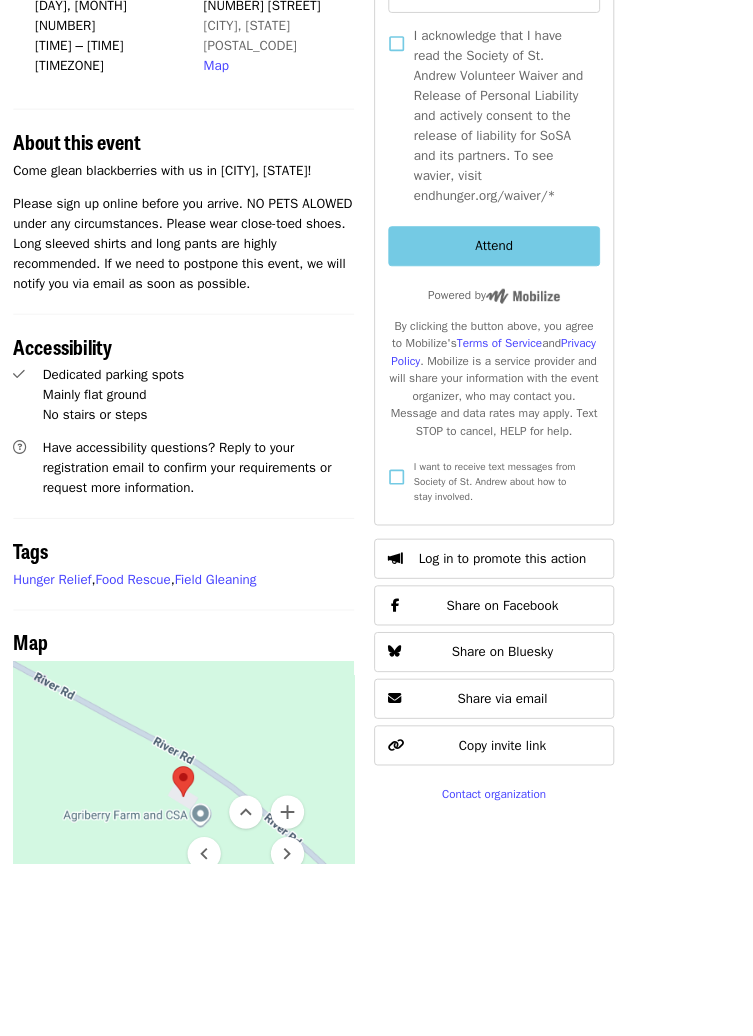 click at bounding box center [345, 1075] 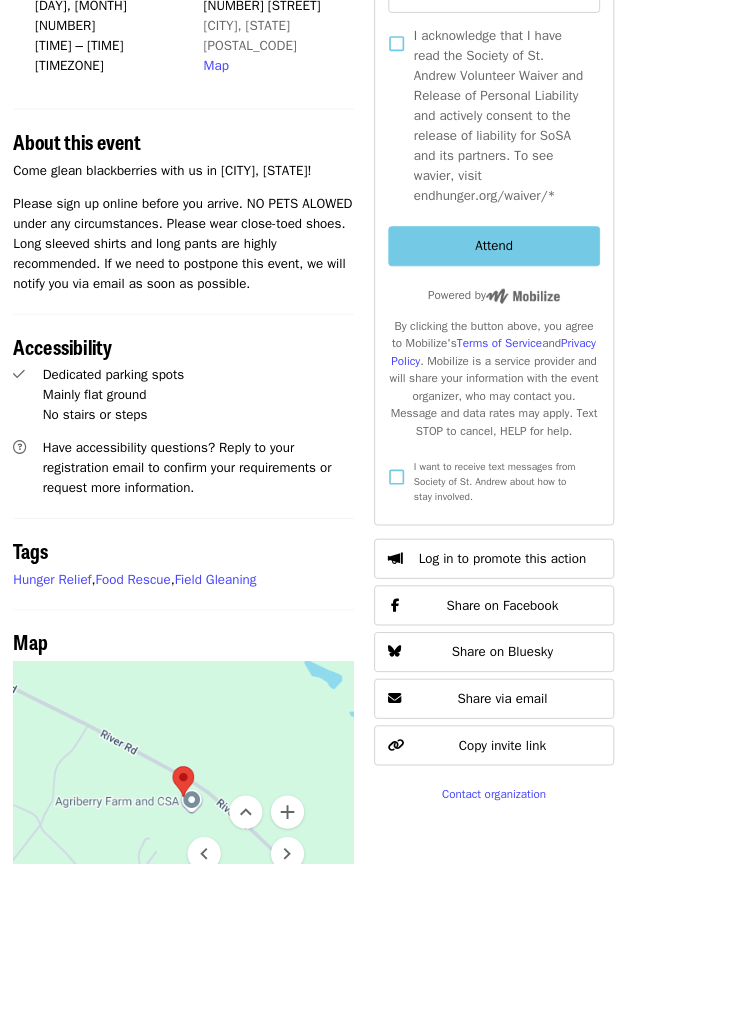 click at bounding box center (345, 1075) 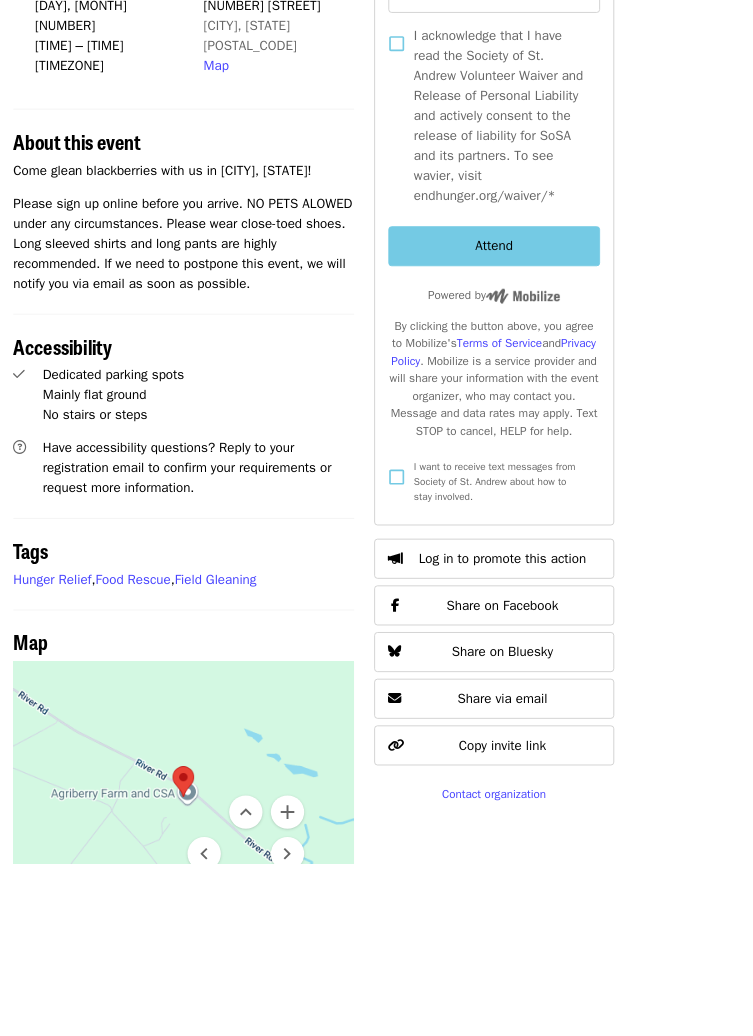 click at bounding box center (345, 1075) 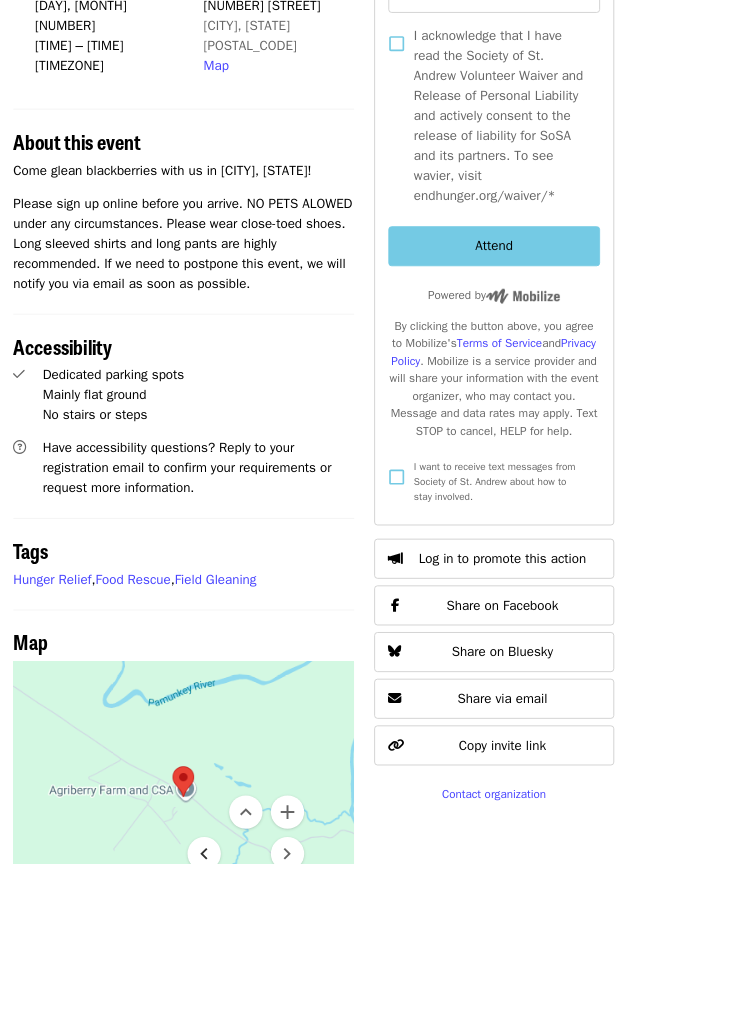 click at bounding box center (245, 1025) 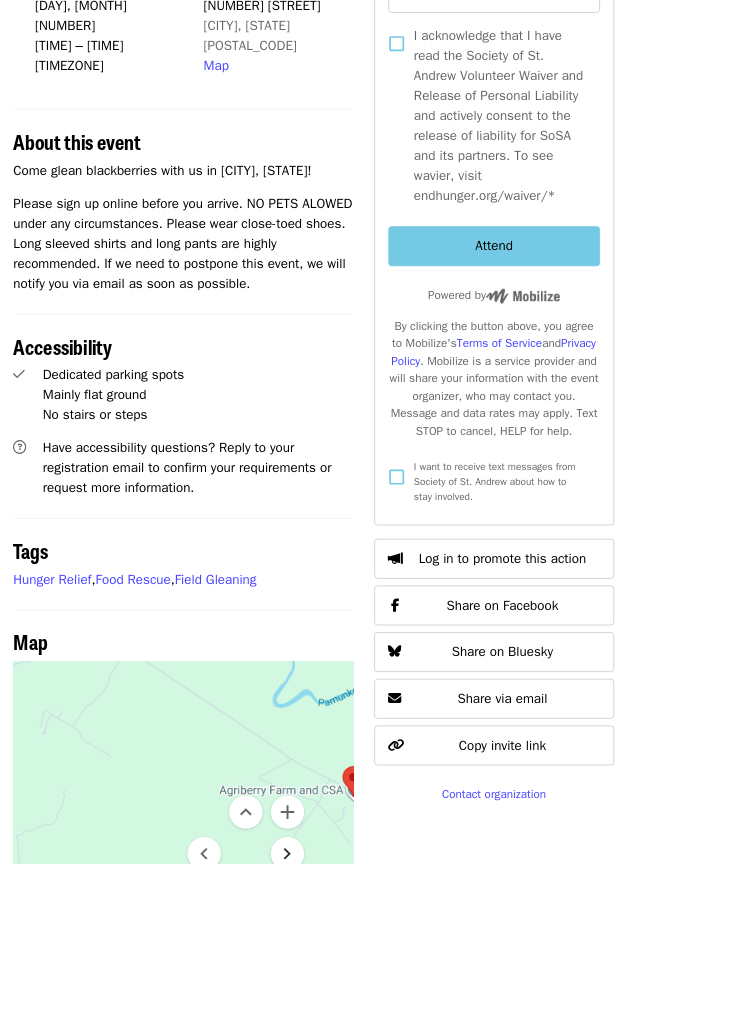 click at bounding box center [345, 1025] 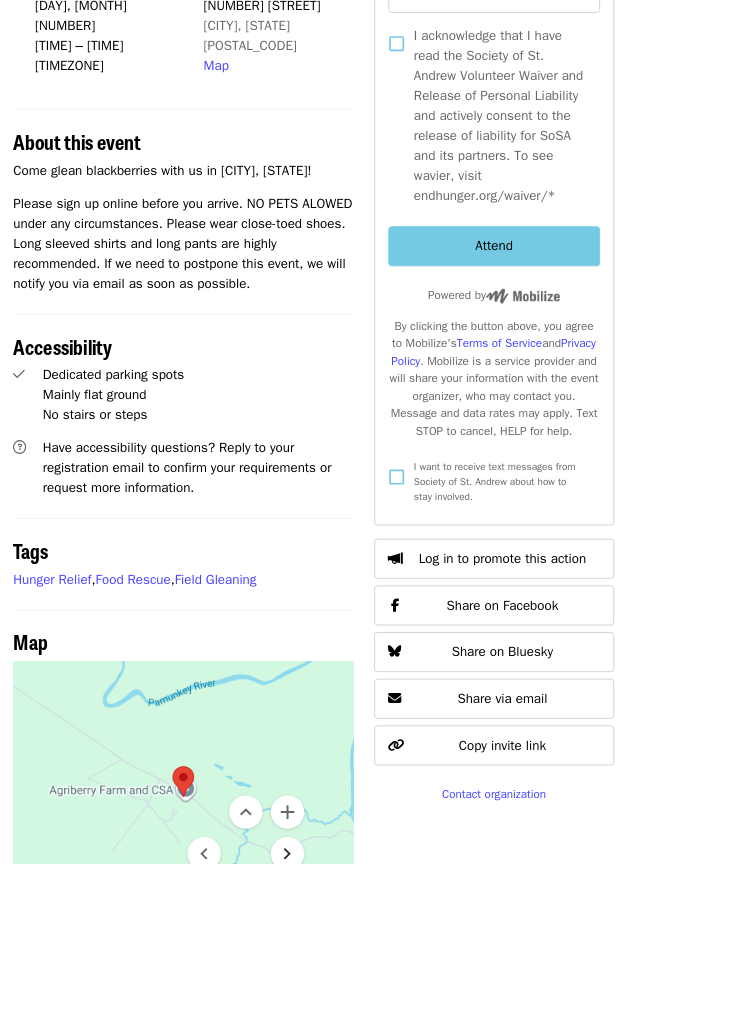 click at bounding box center (345, 1025) 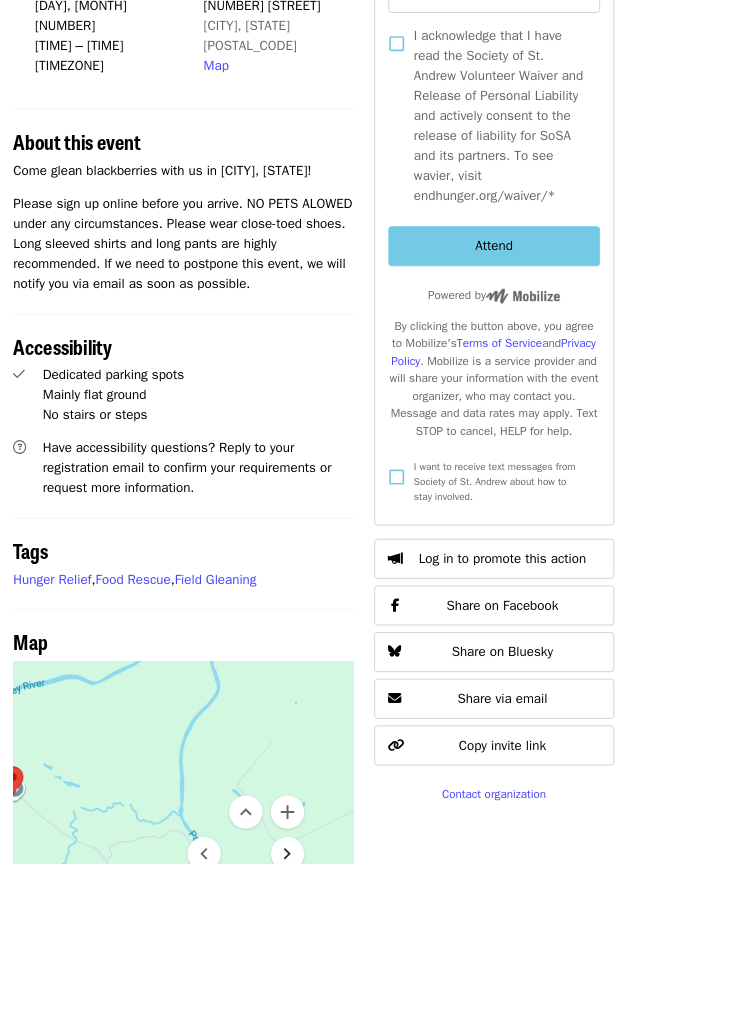 click at bounding box center (345, 1025) 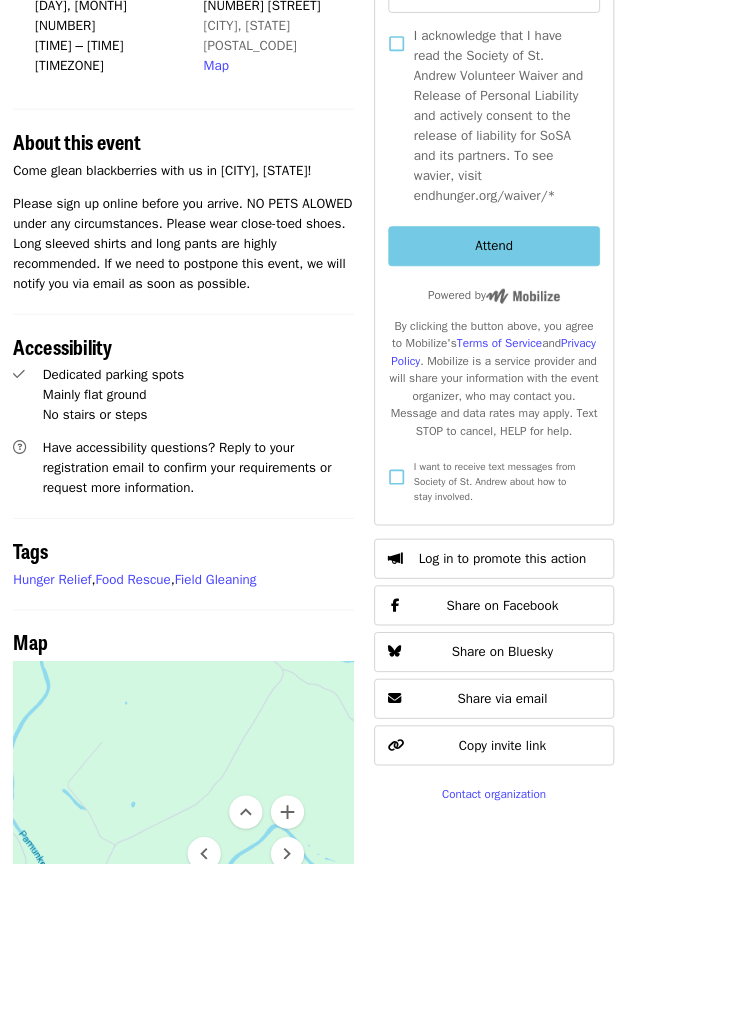 click at bounding box center (345, 1075) 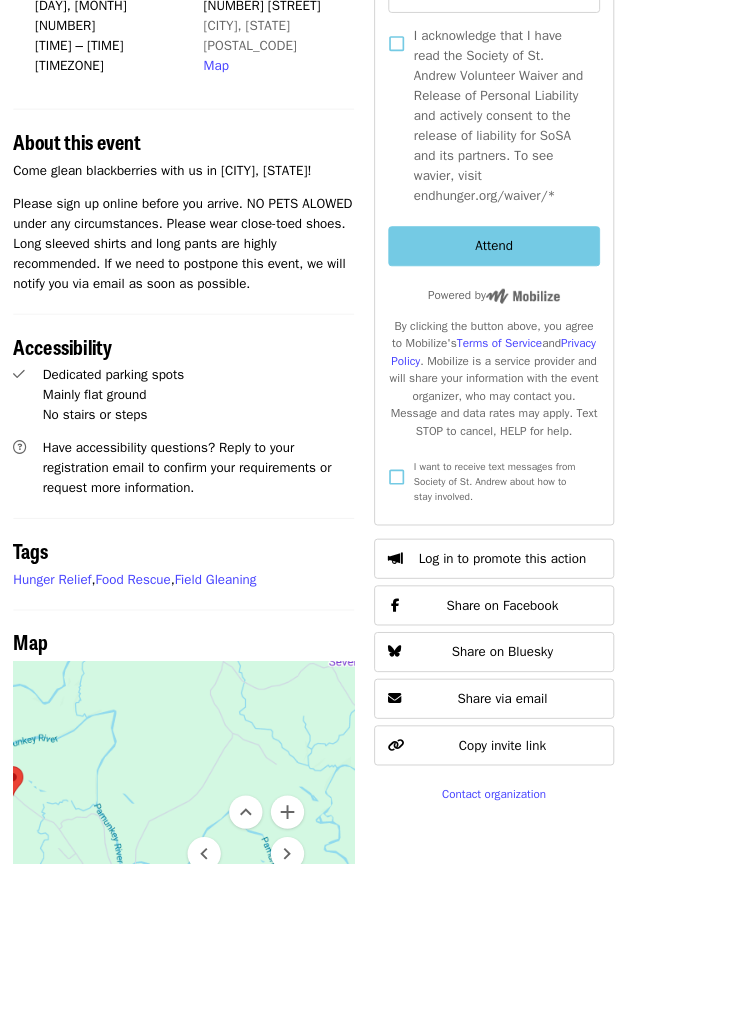 click at bounding box center (295, 1075) 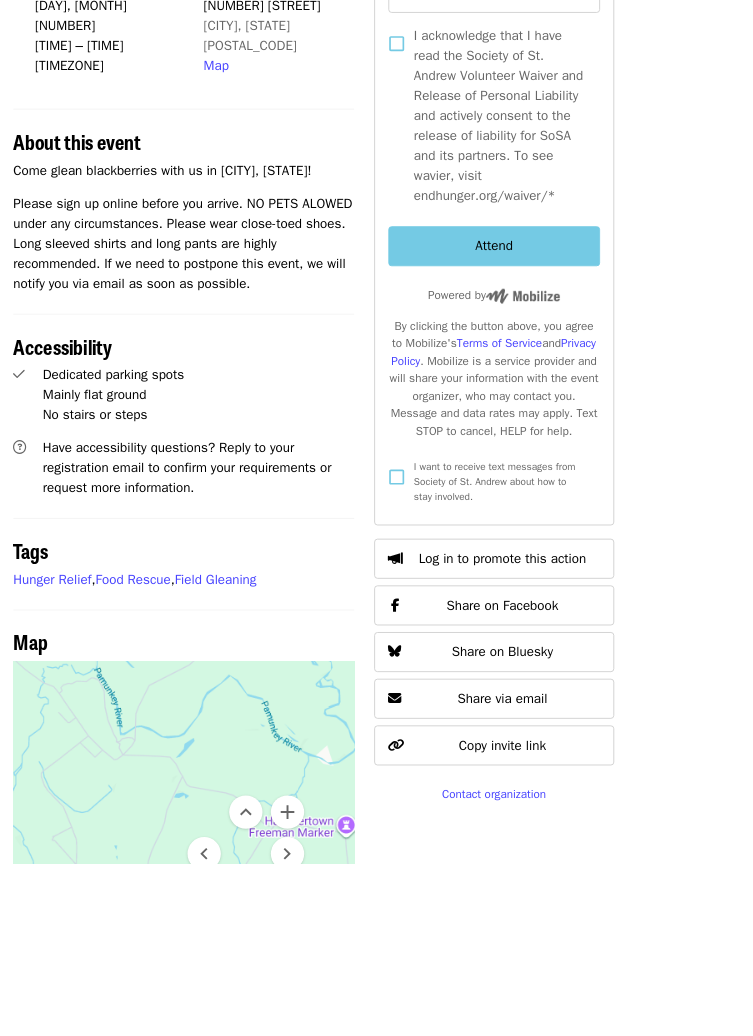 click at bounding box center [295, 1075] 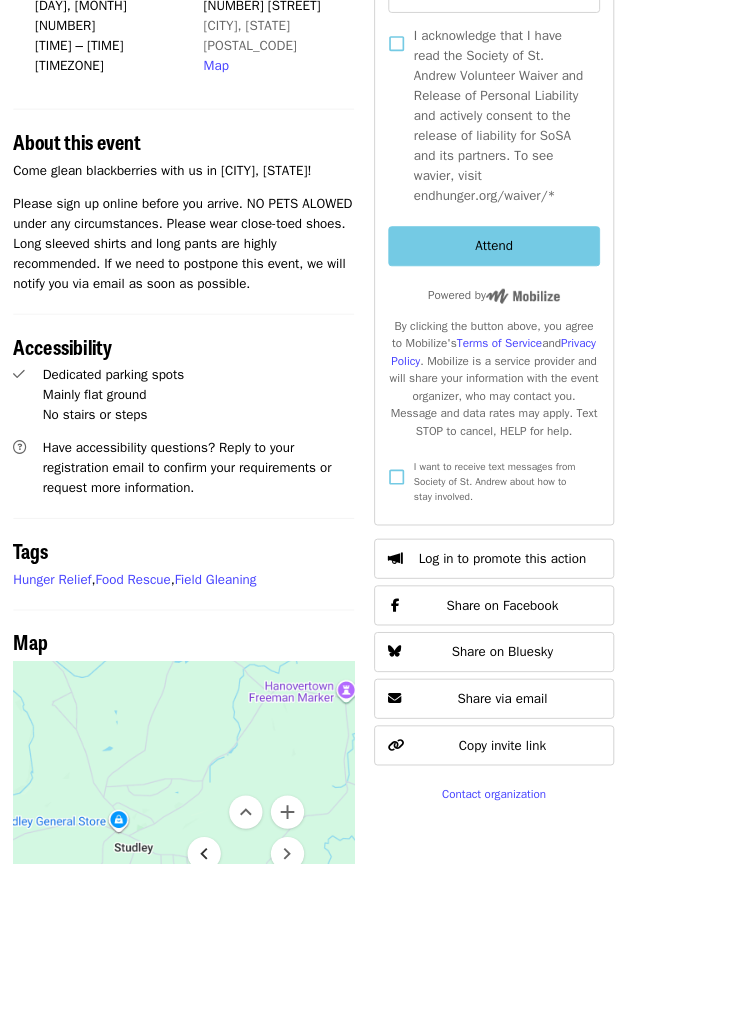 click at bounding box center [245, 1025] 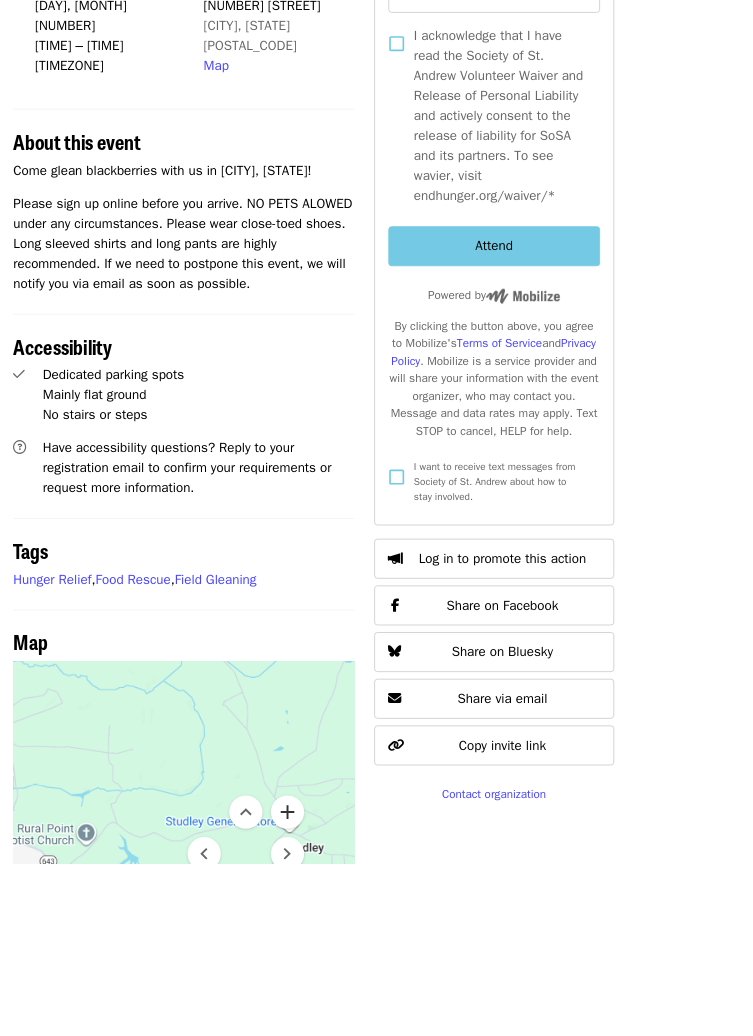 click at bounding box center [345, 975] 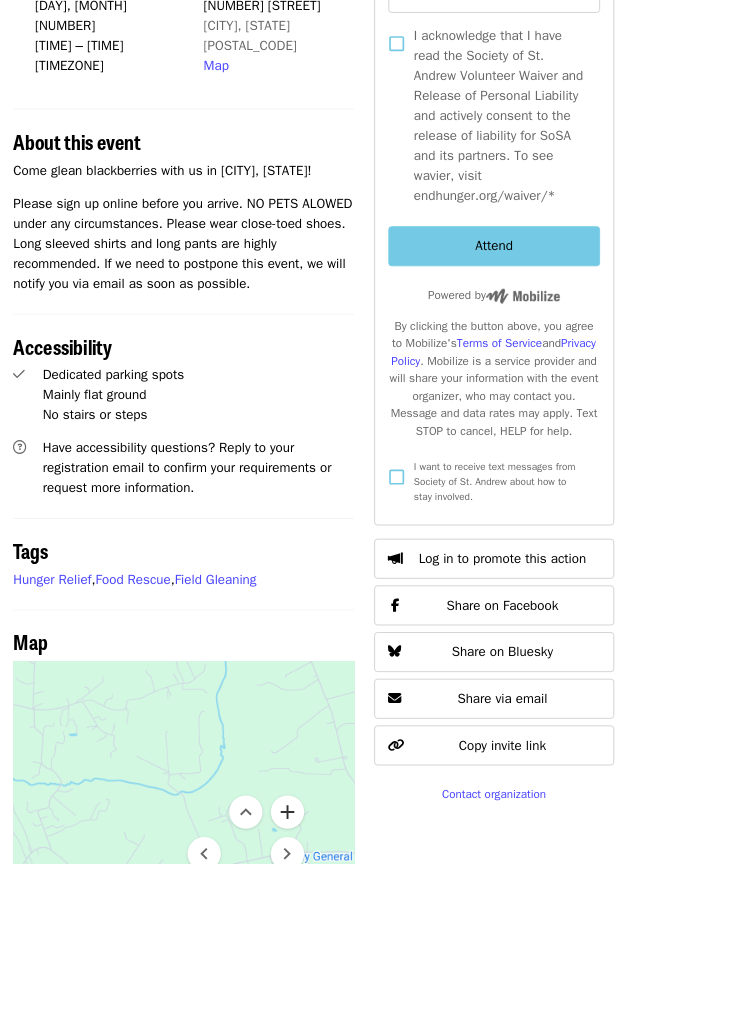 click at bounding box center [345, 975] 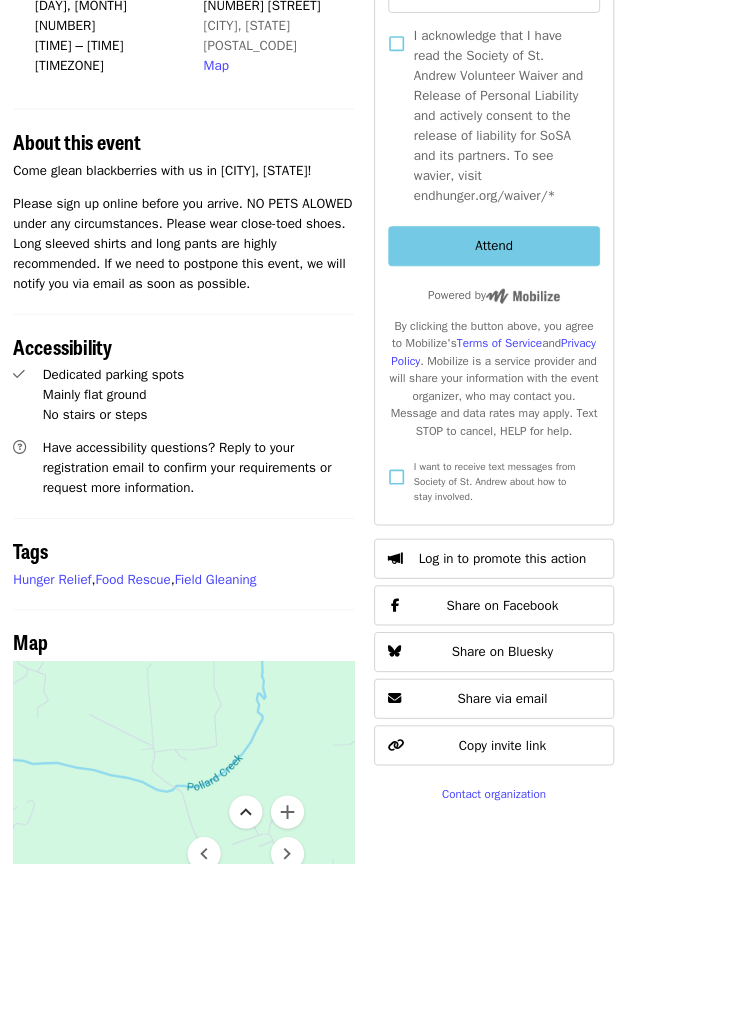 click at bounding box center (295, 975) 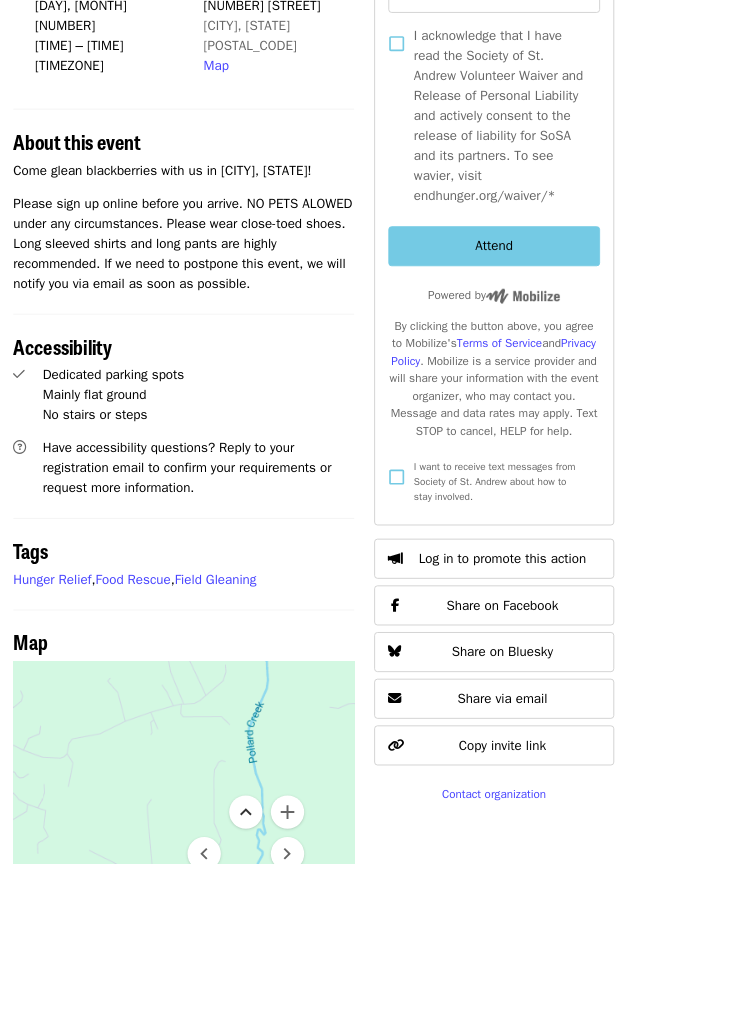 click at bounding box center (295, 975) 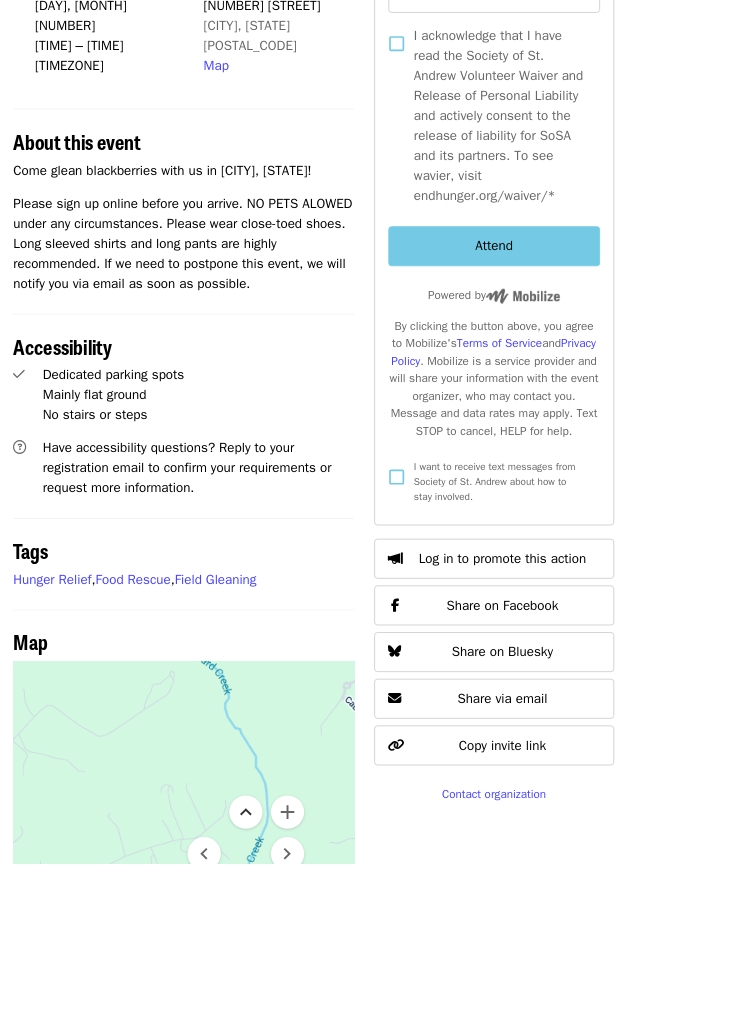 click at bounding box center [295, 975] 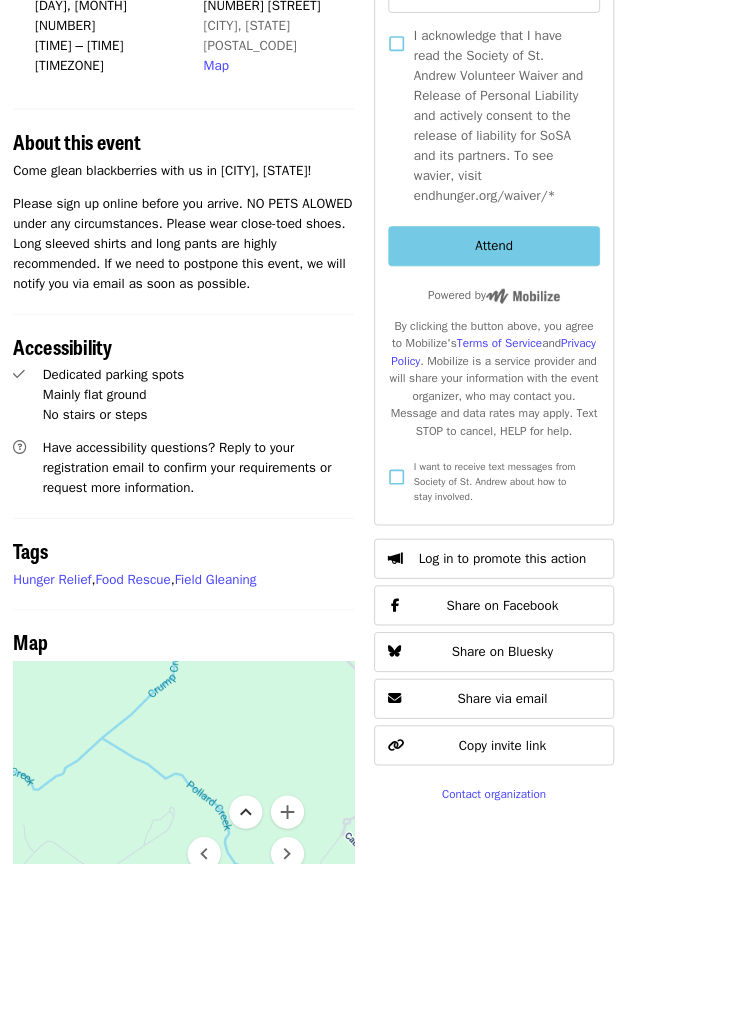 click at bounding box center [295, 975] 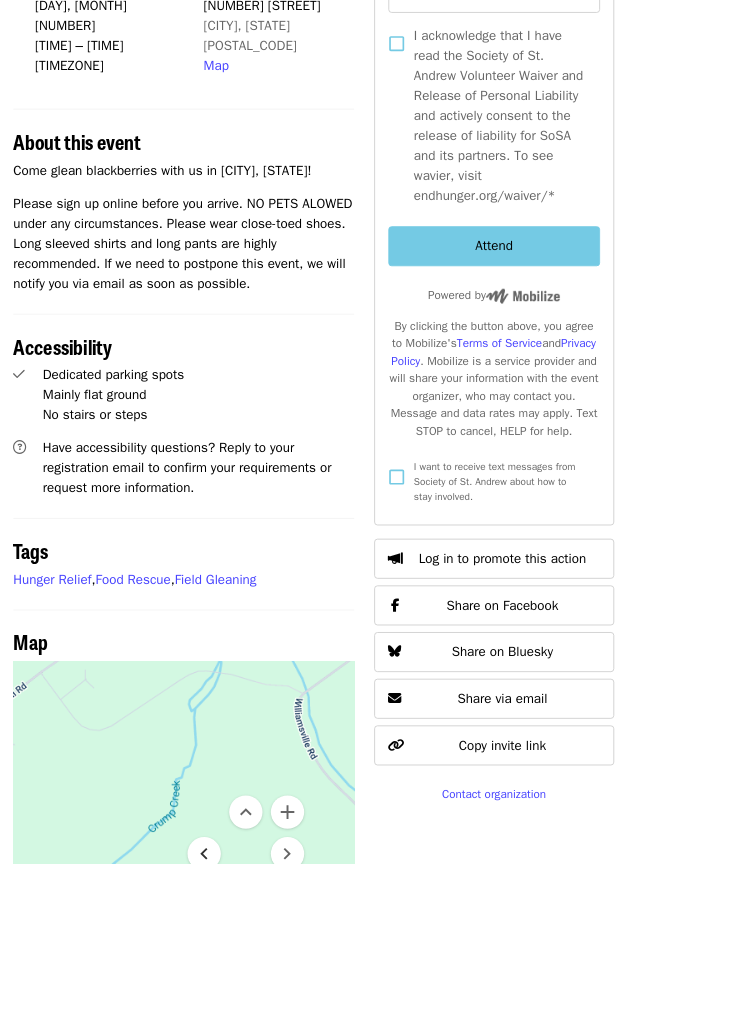 click at bounding box center (245, 1025) 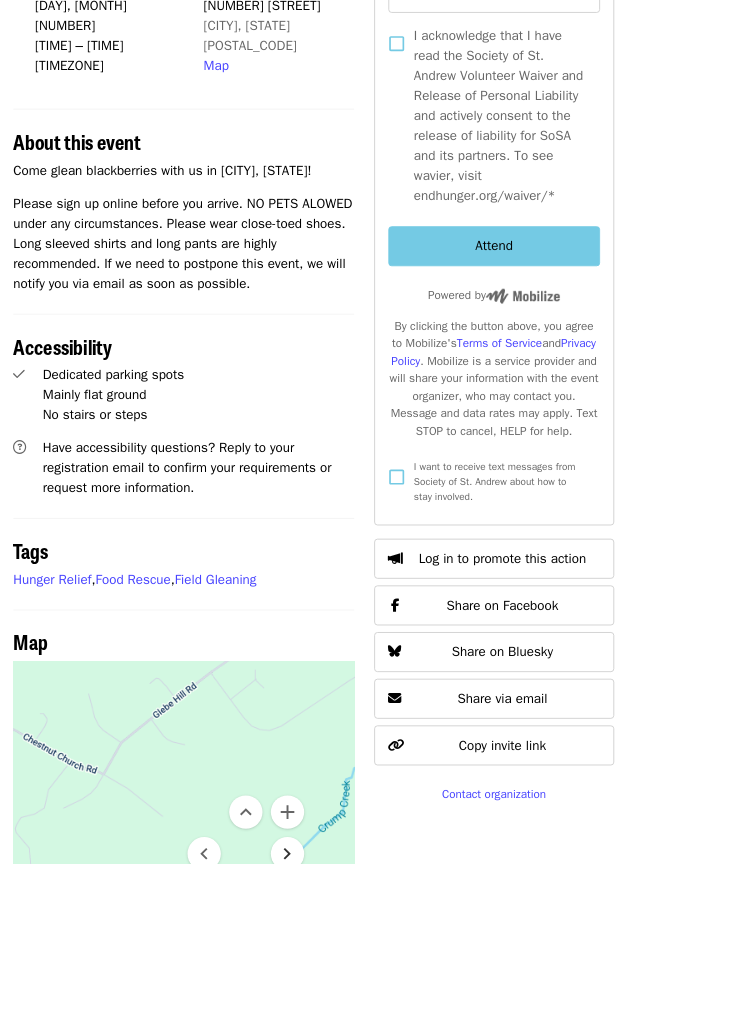 click at bounding box center [345, 1025] 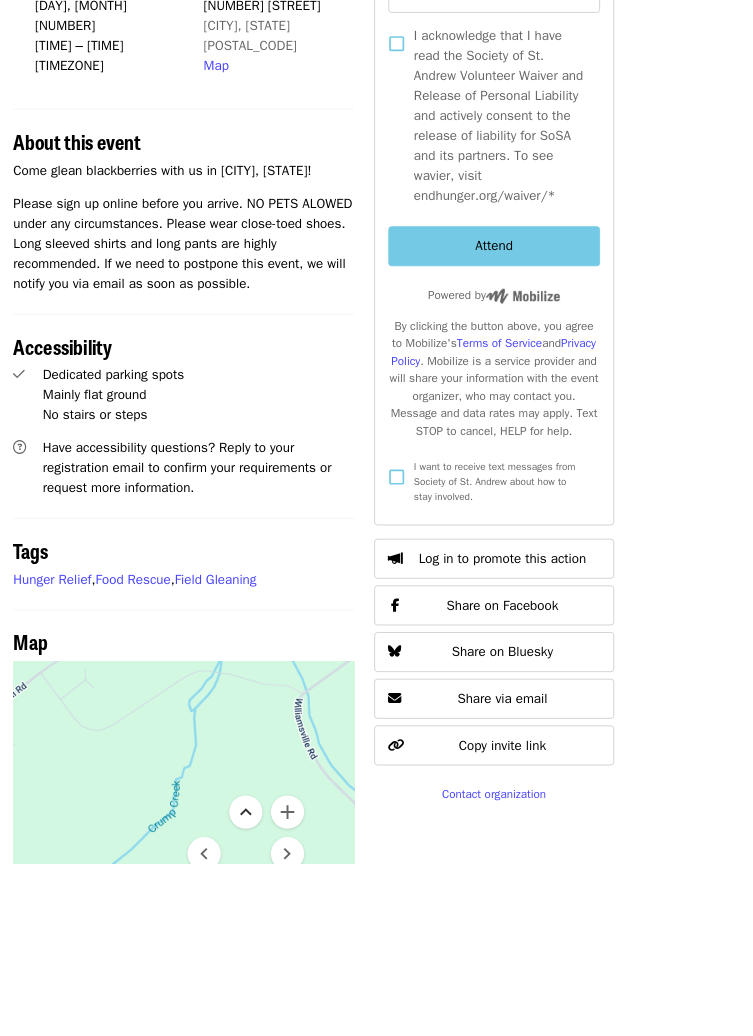 click at bounding box center [295, 975] 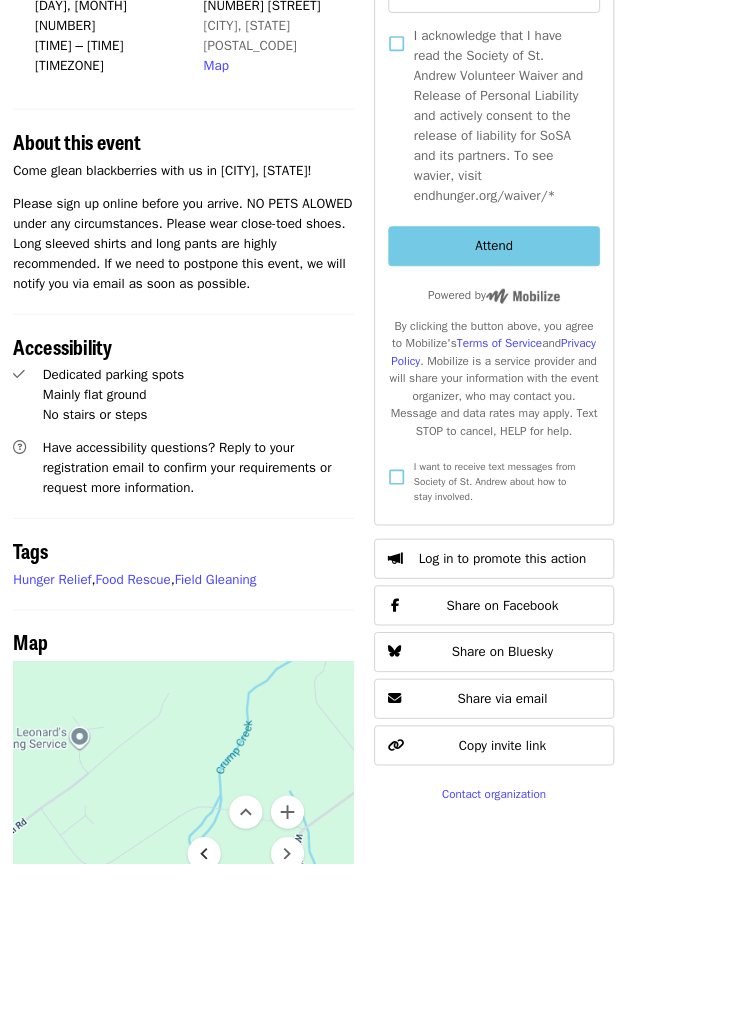 click at bounding box center [245, 1025] 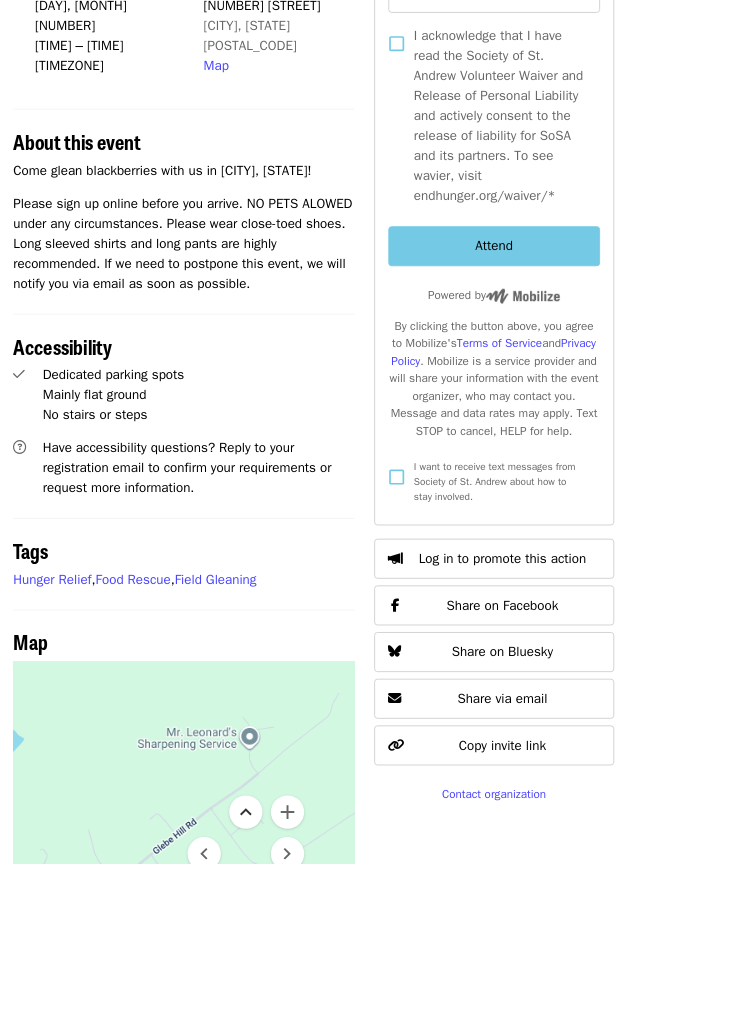 click at bounding box center (295, 975) 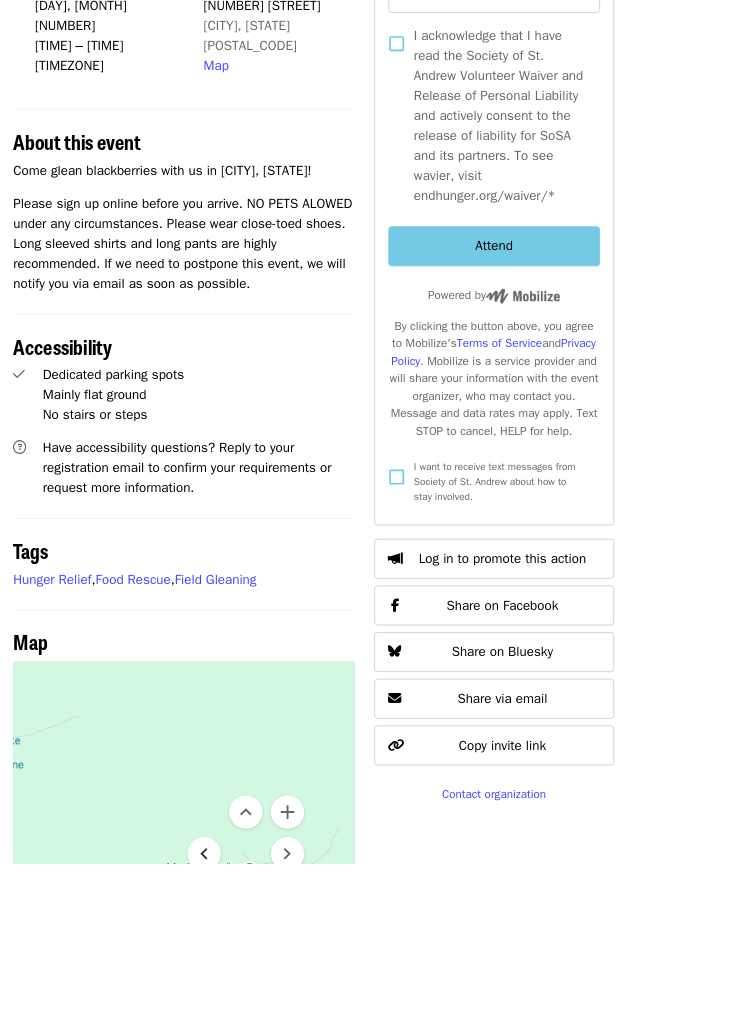 click at bounding box center [245, 1025] 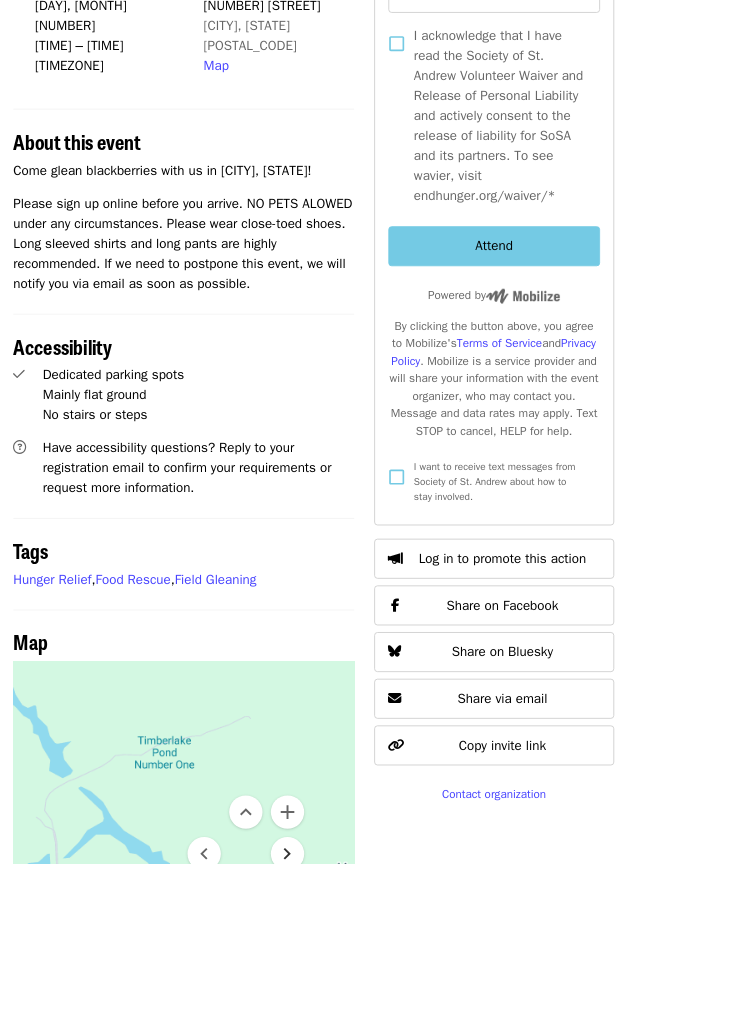 click at bounding box center [345, 1025] 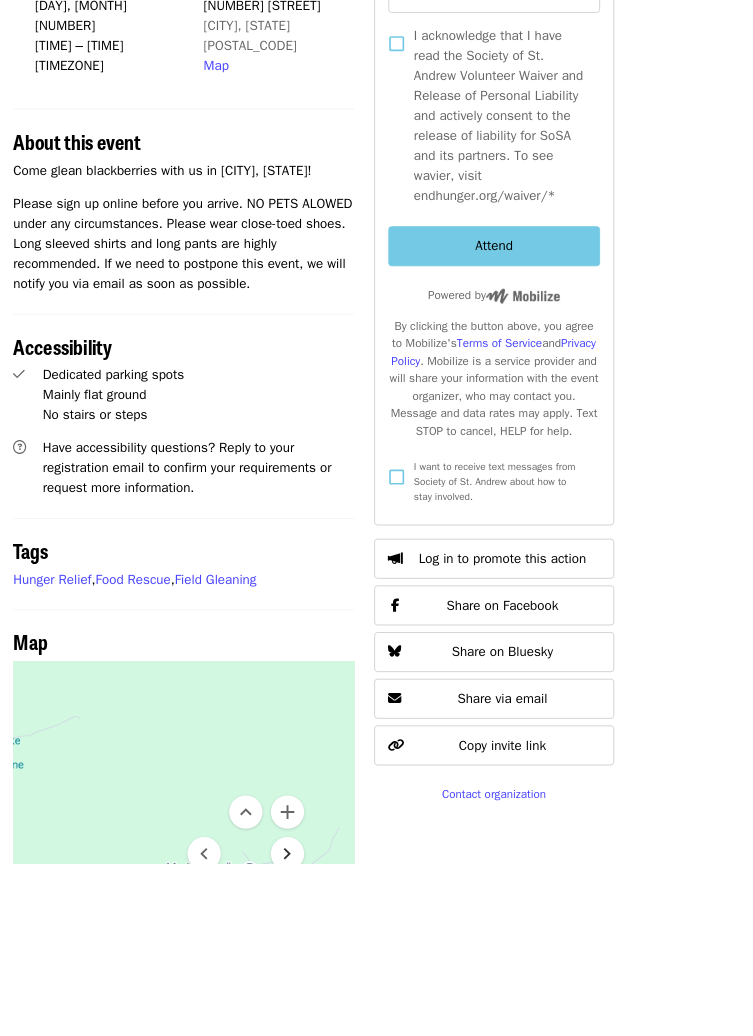 click at bounding box center [345, 1025] 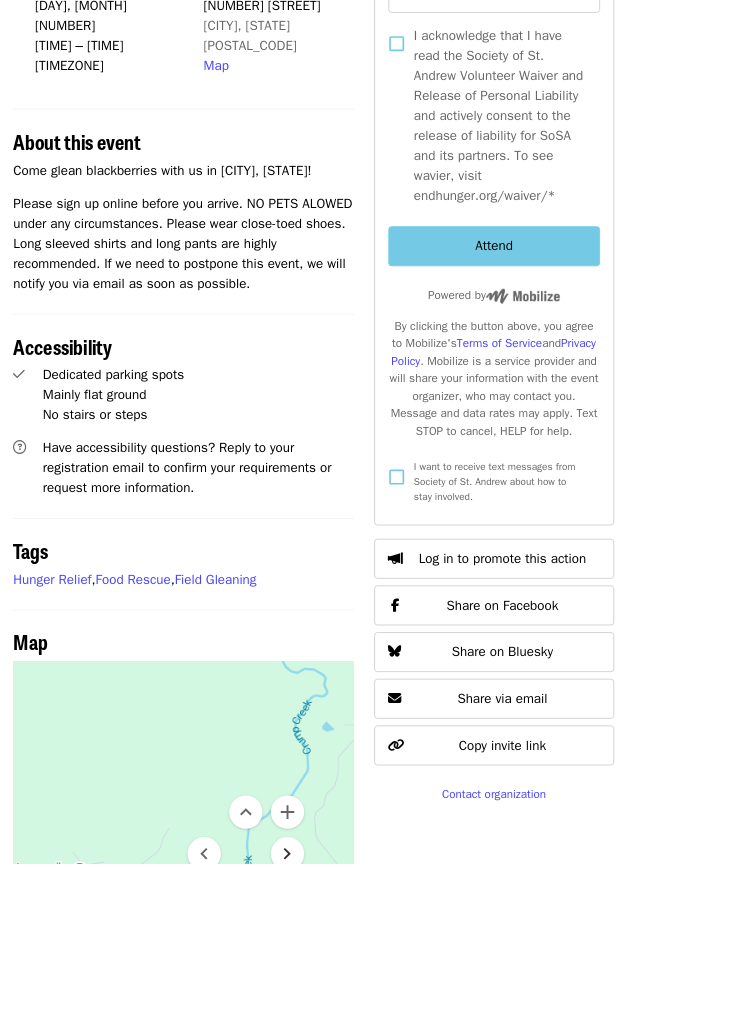 click at bounding box center [345, 1025] 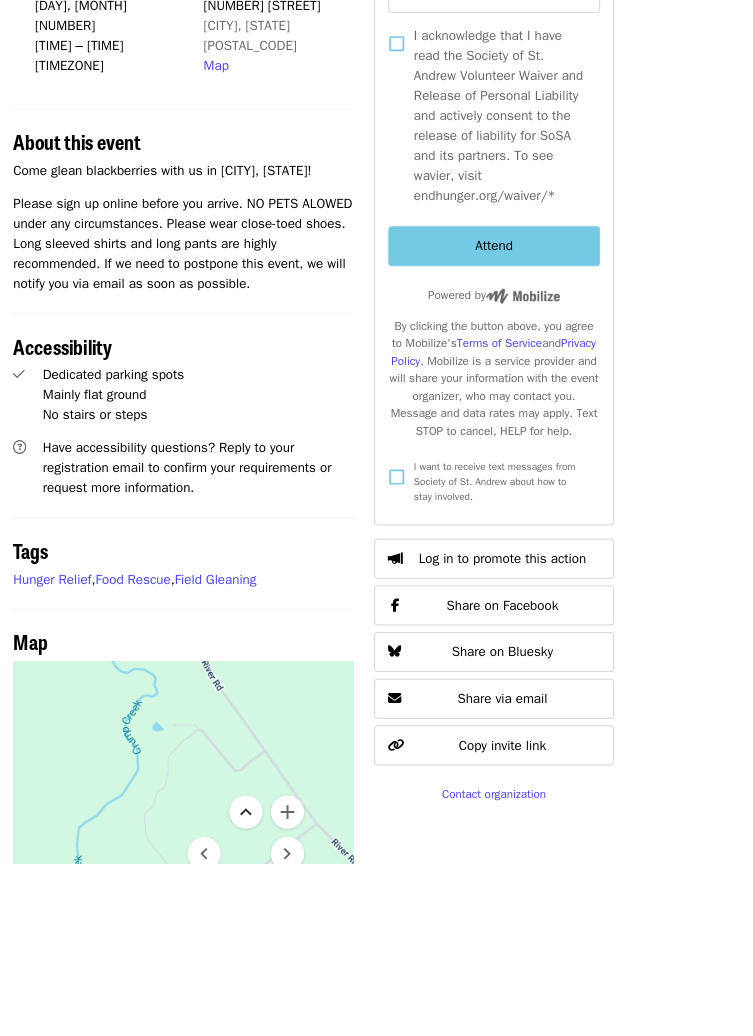 click at bounding box center (295, 975) 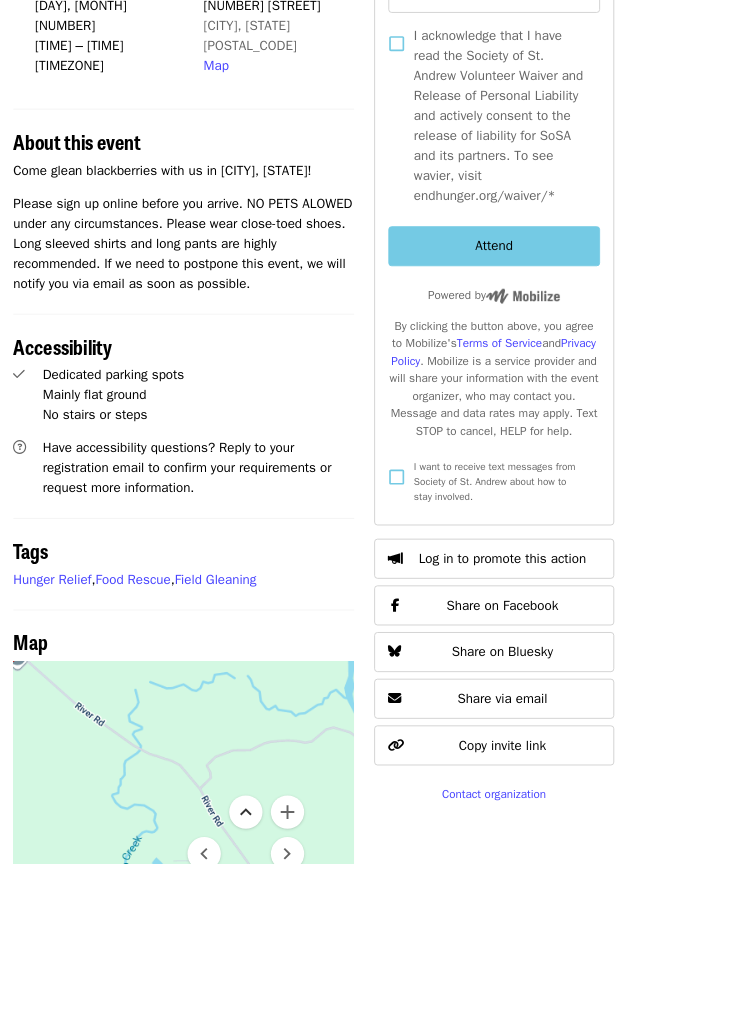 click at bounding box center (295, 975) 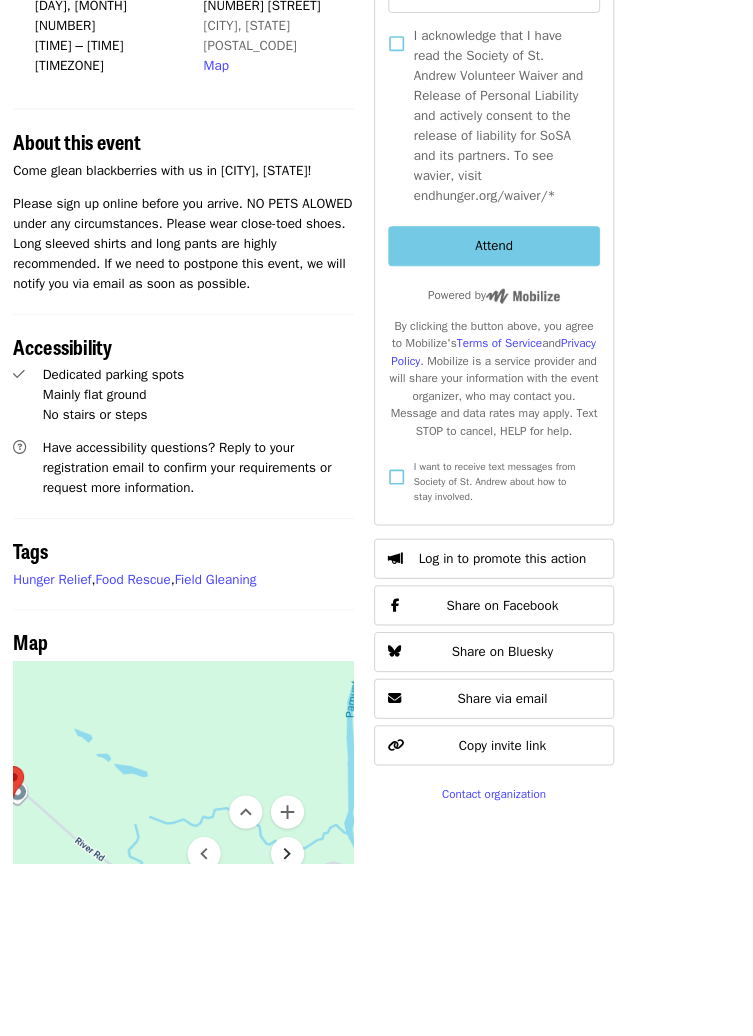 click at bounding box center [345, 1025] 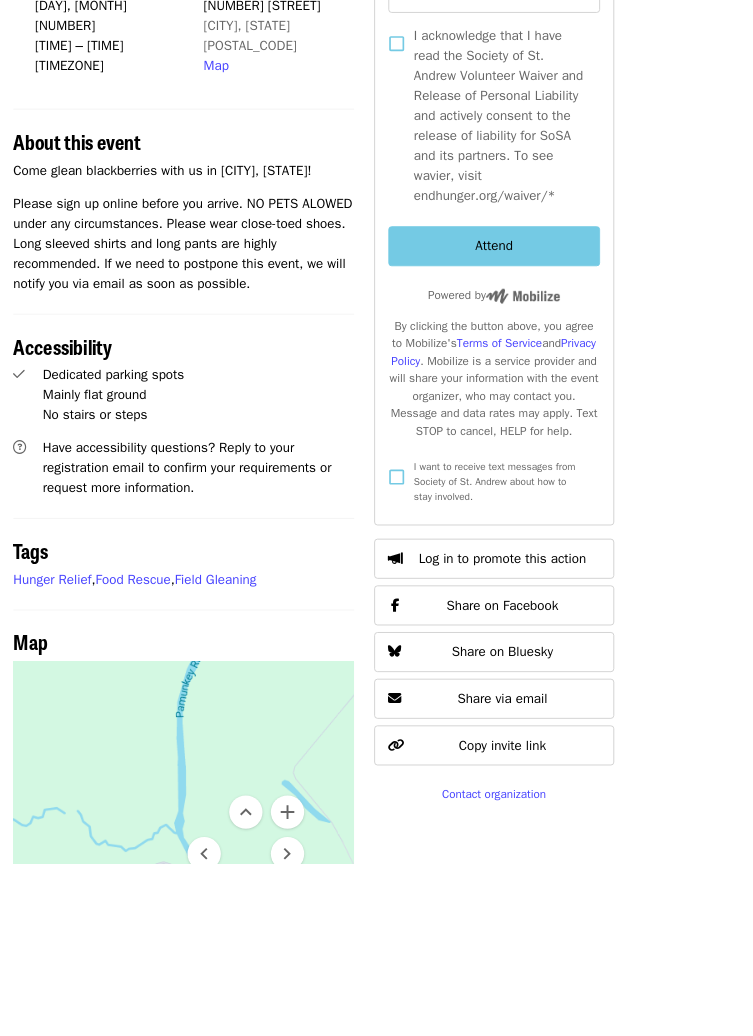 click at bounding box center [295, 1075] 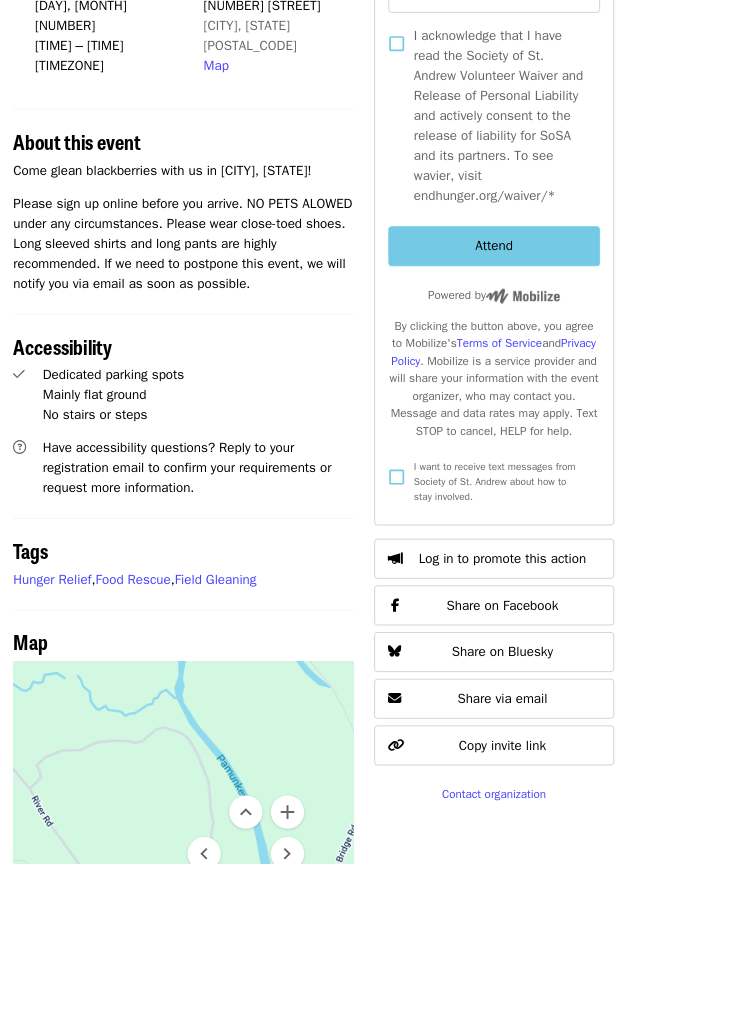 click at bounding box center (295, 1075) 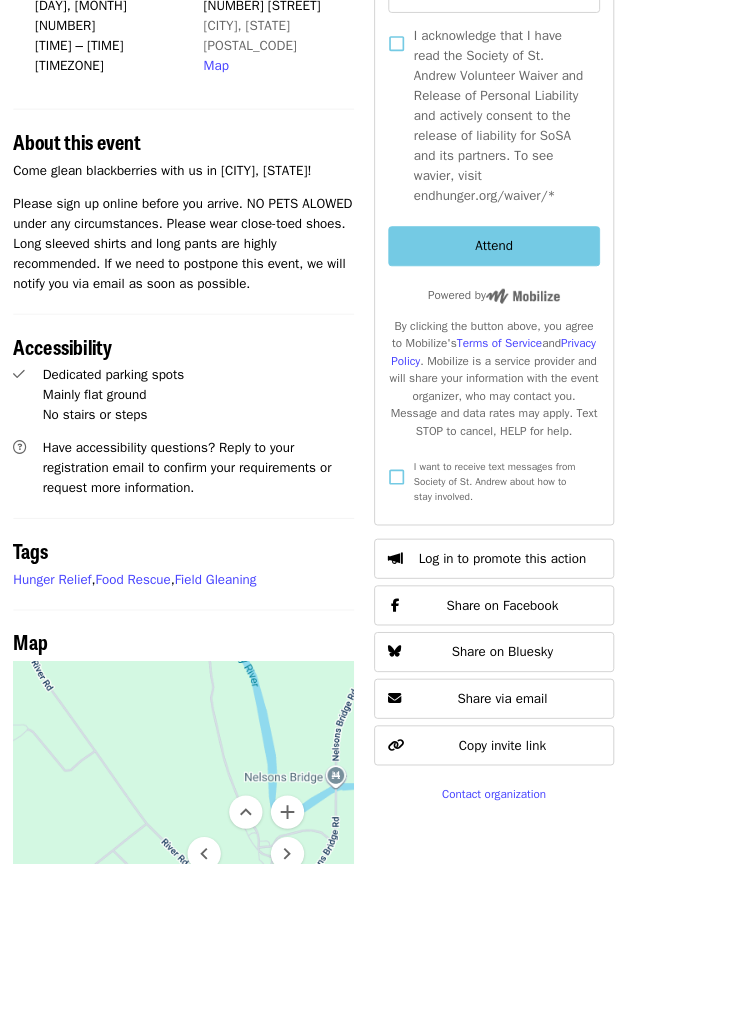 click at bounding box center [295, 1075] 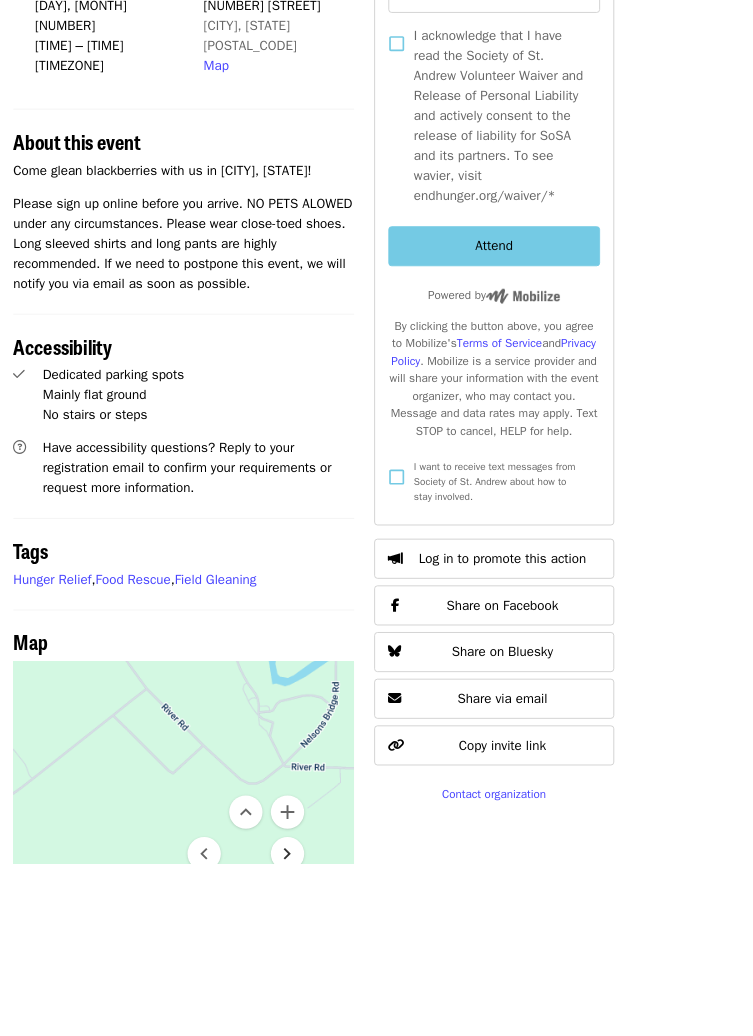 click at bounding box center (345, 1025) 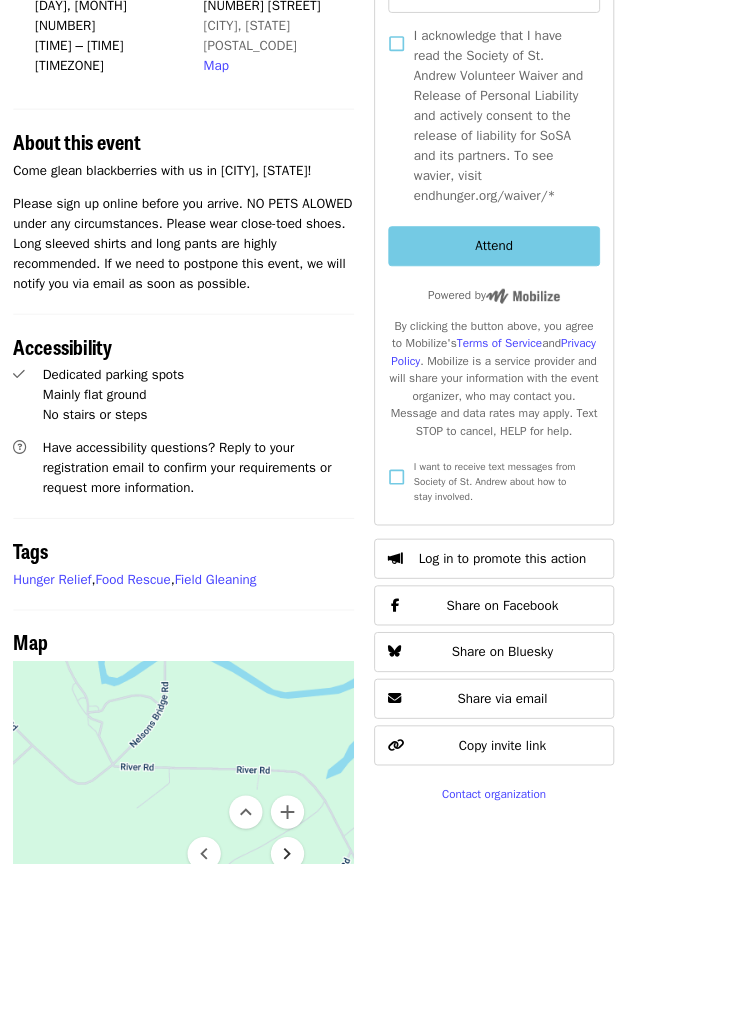 click at bounding box center [345, 1025] 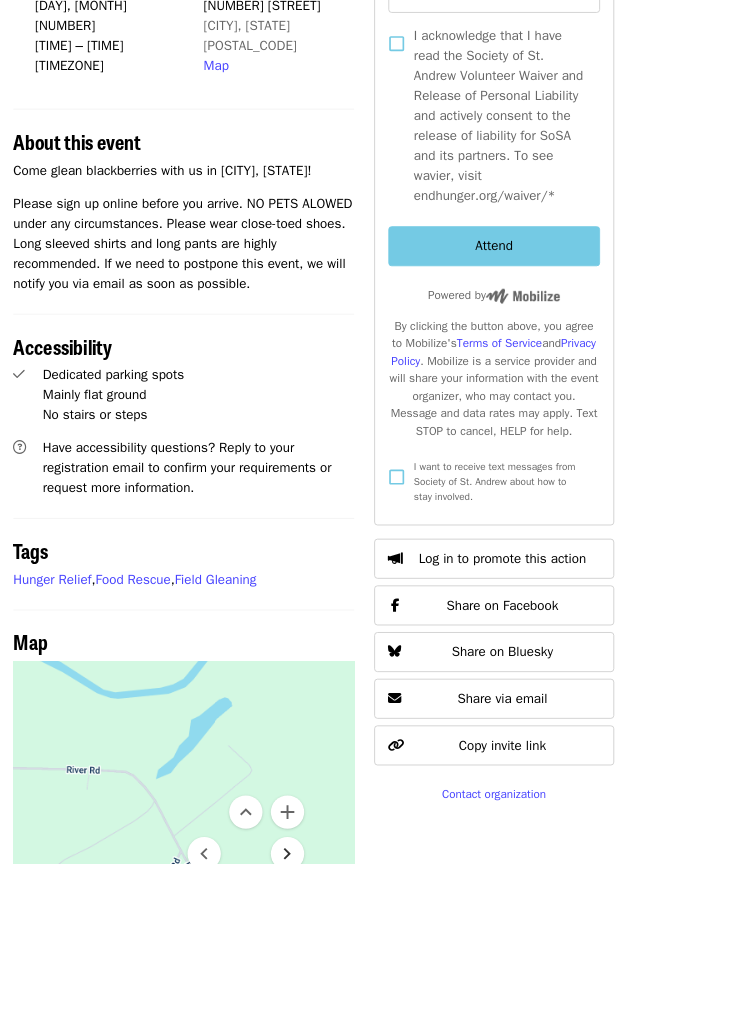 click at bounding box center [345, 1025] 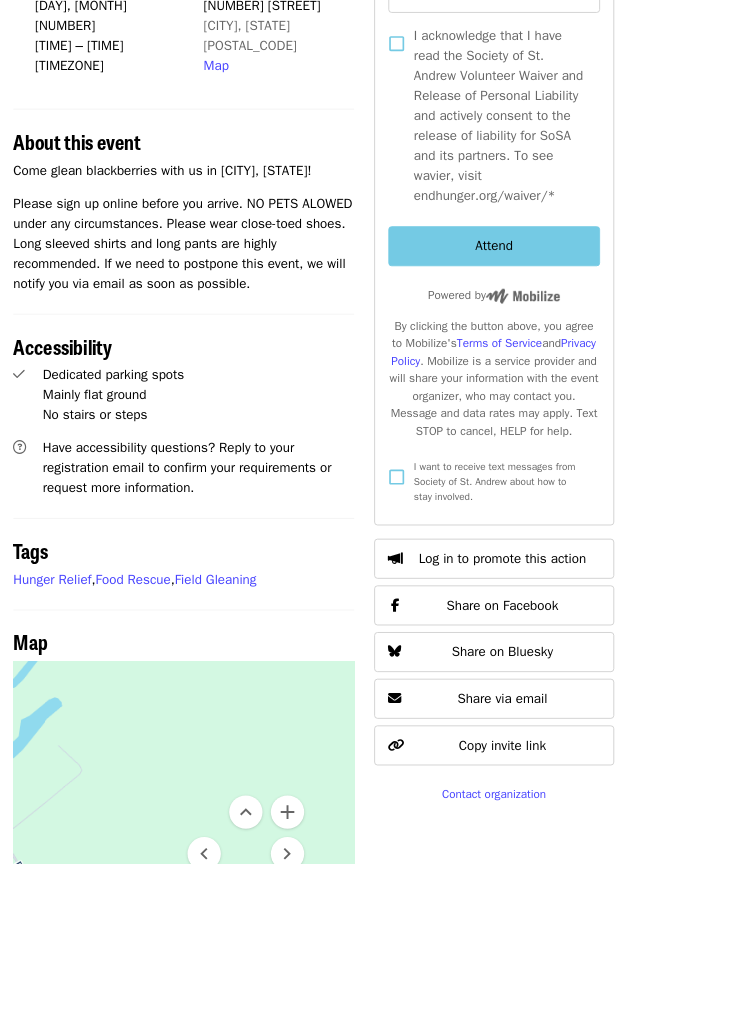 click at bounding box center [295, 1075] 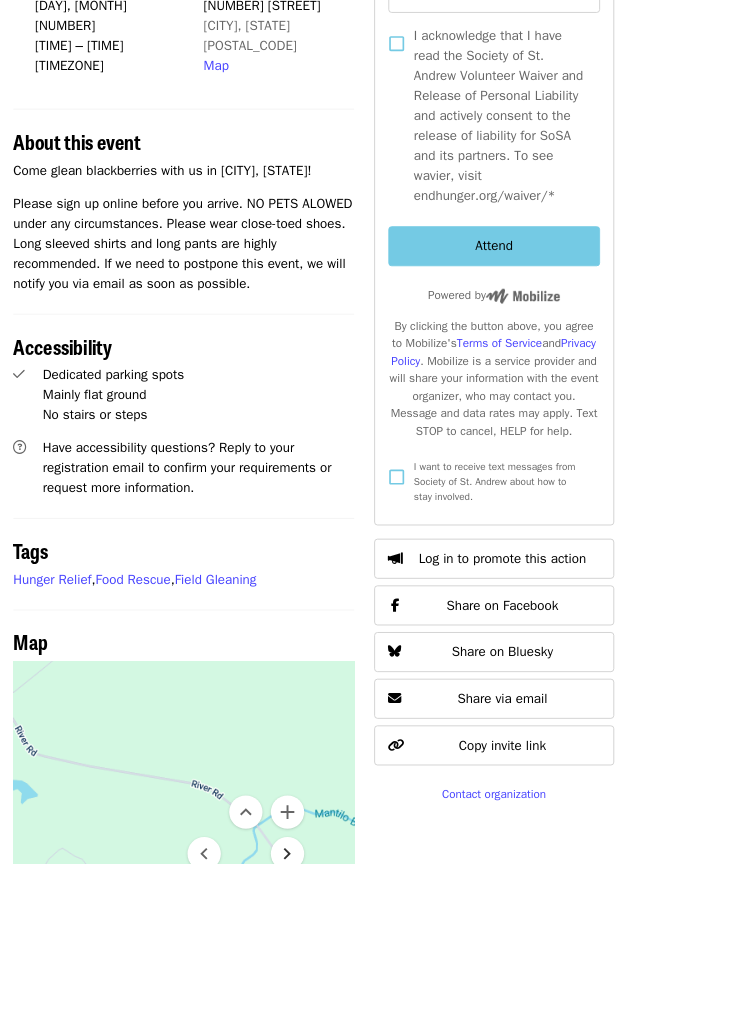 click at bounding box center [345, 1025] 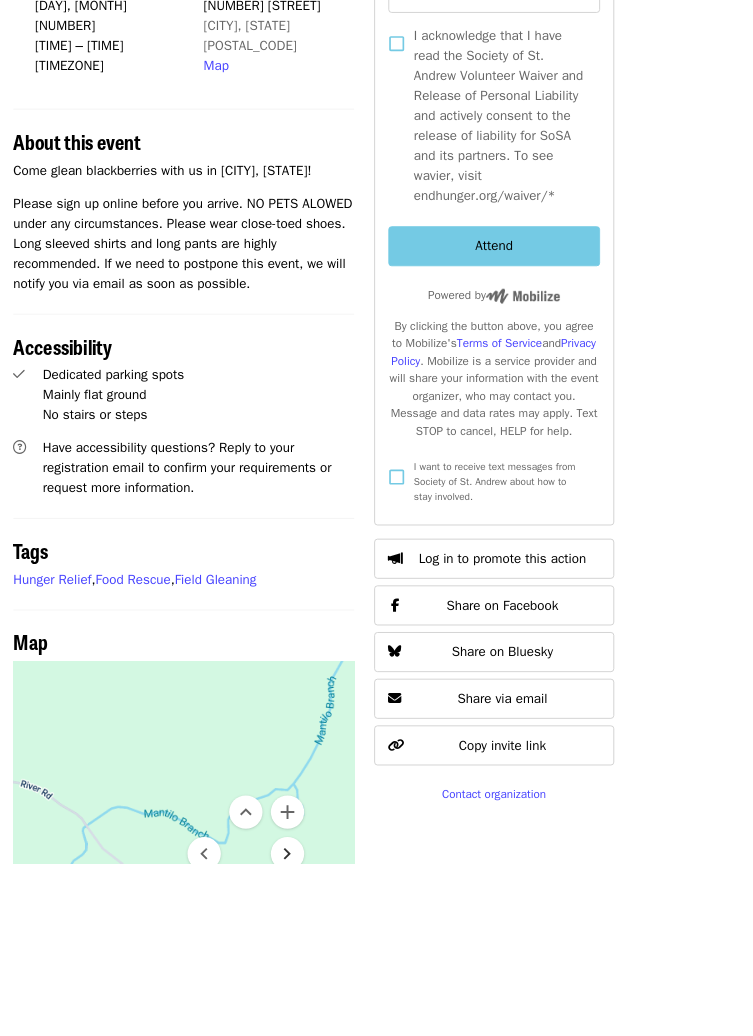 click at bounding box center [345, 1025] 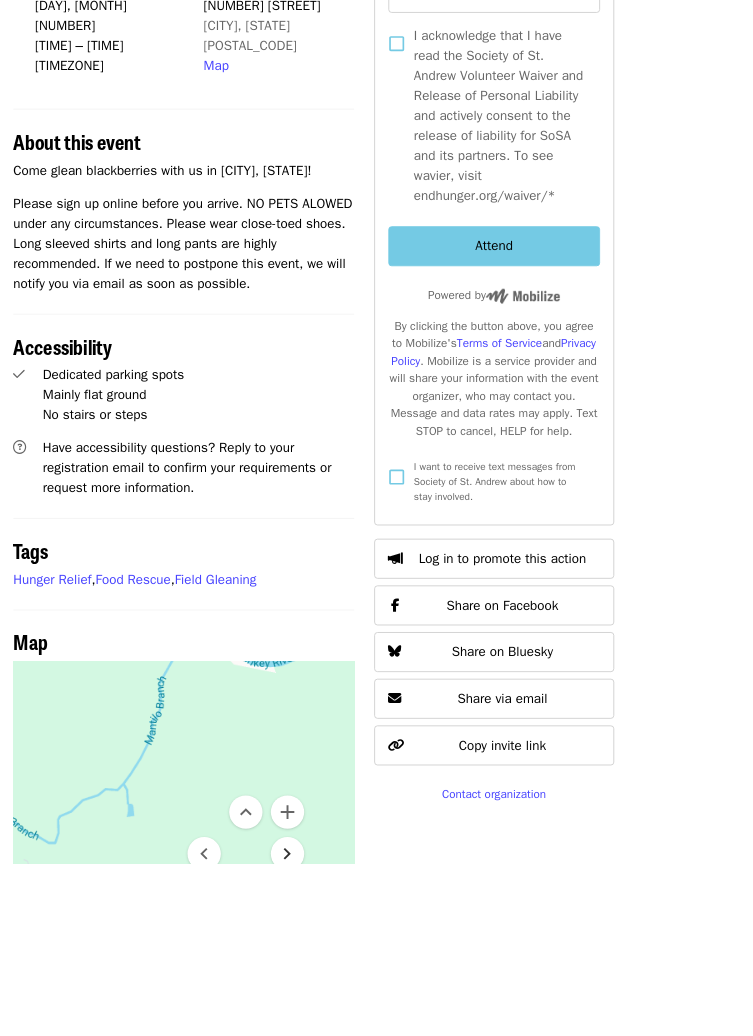 click at bounding box center (345, 1025) 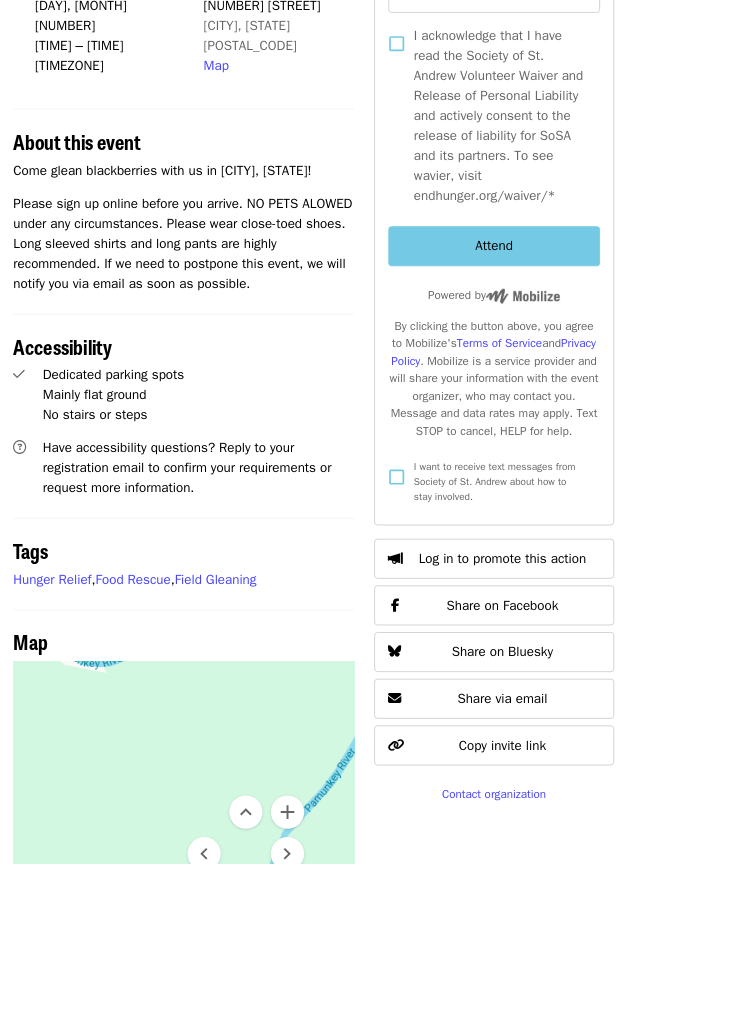 click at bounding box center (295, 1075) 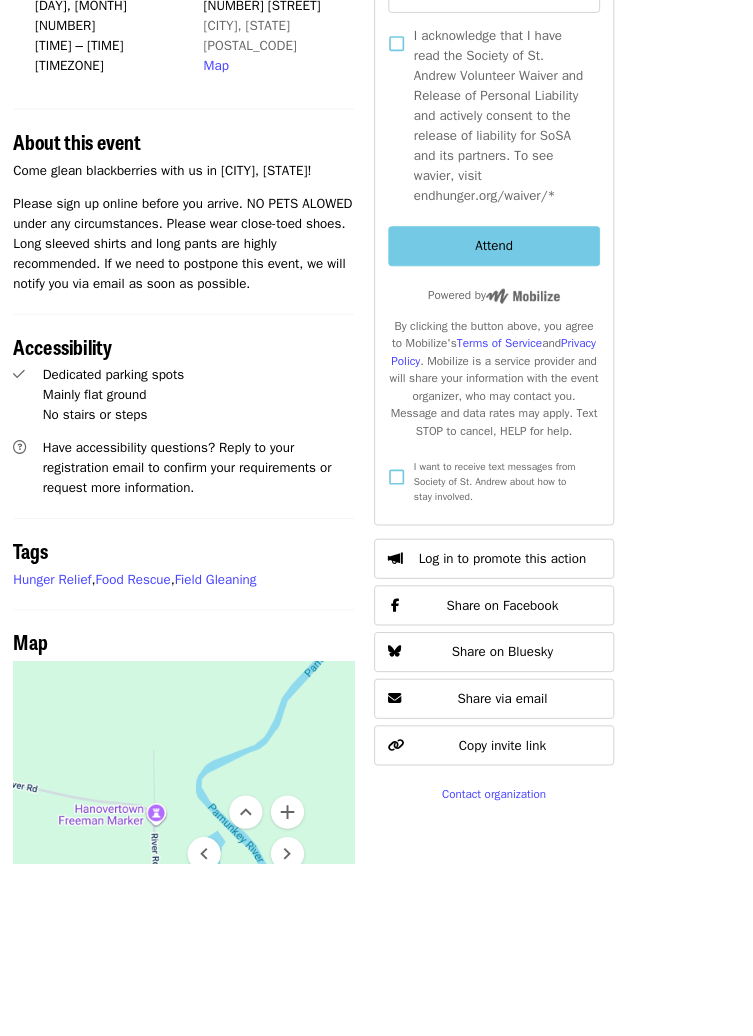 click at bounding box center [295, 1075] 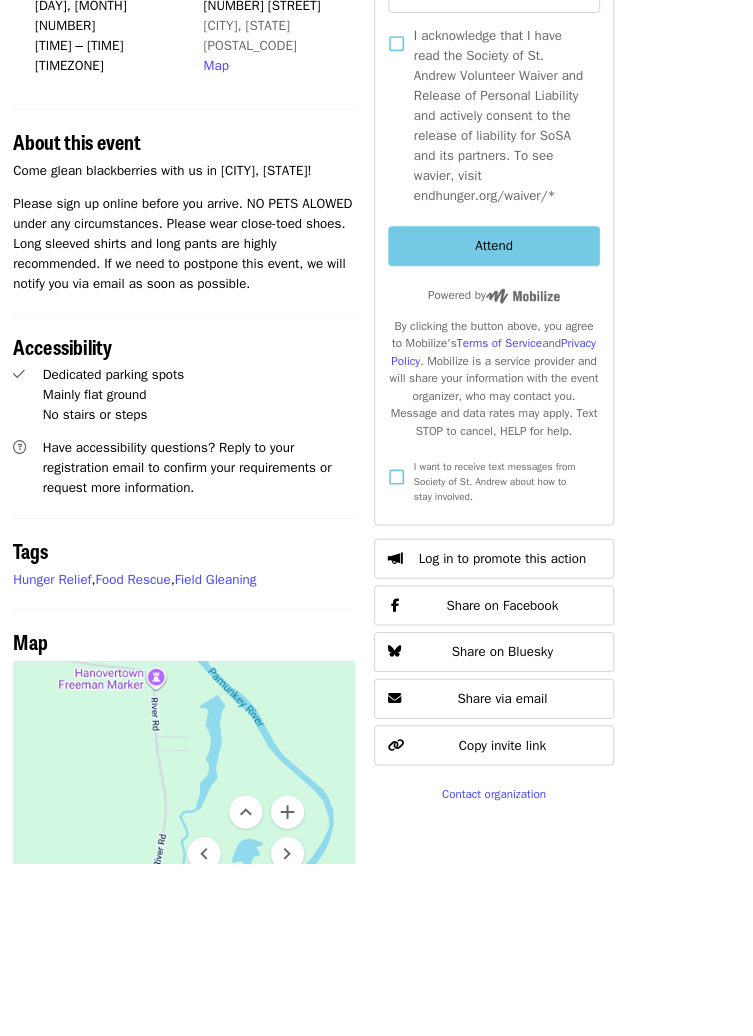 click at bounding box center (295, 1075) 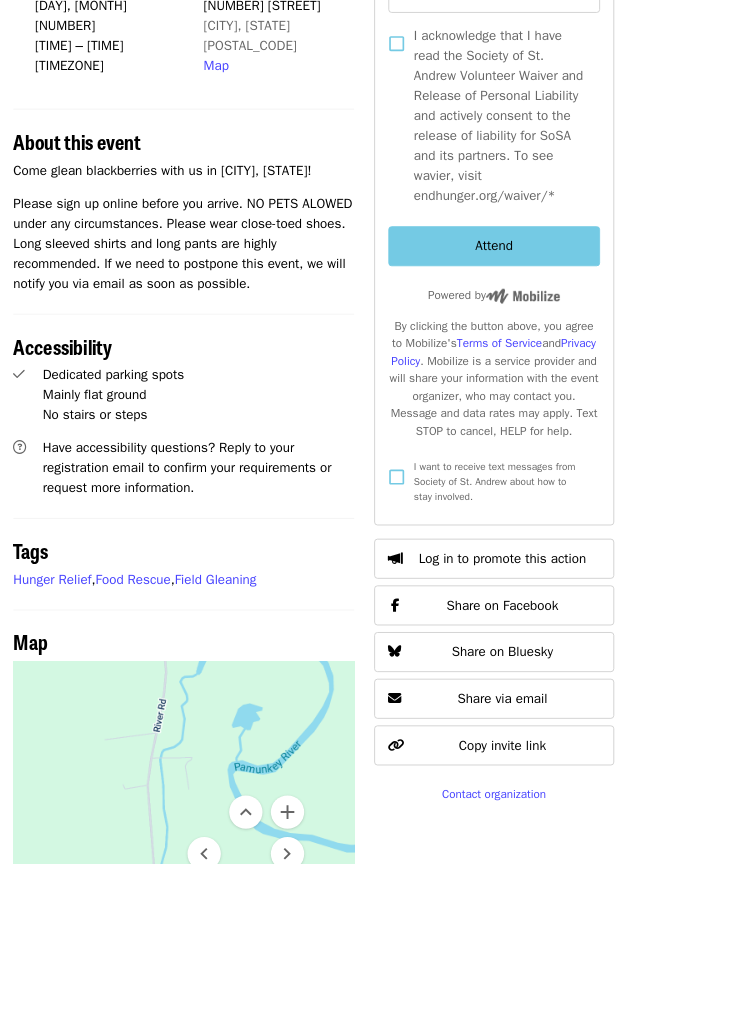 click at bounding box center [295, 1075] 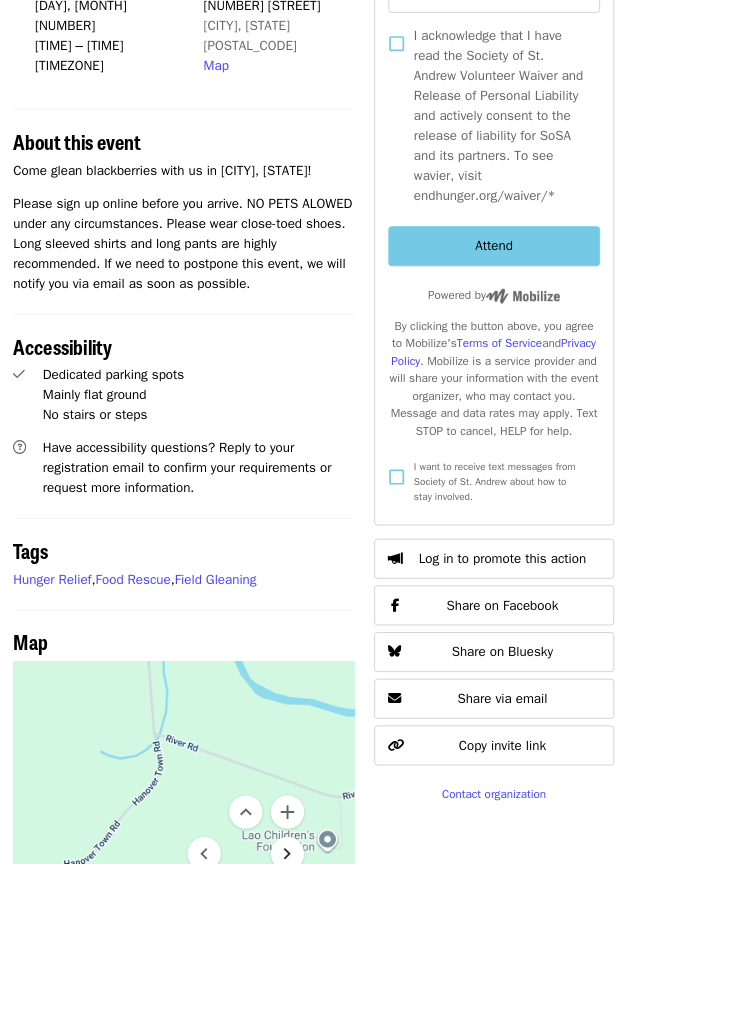 click at bounding box center (345, 1025) 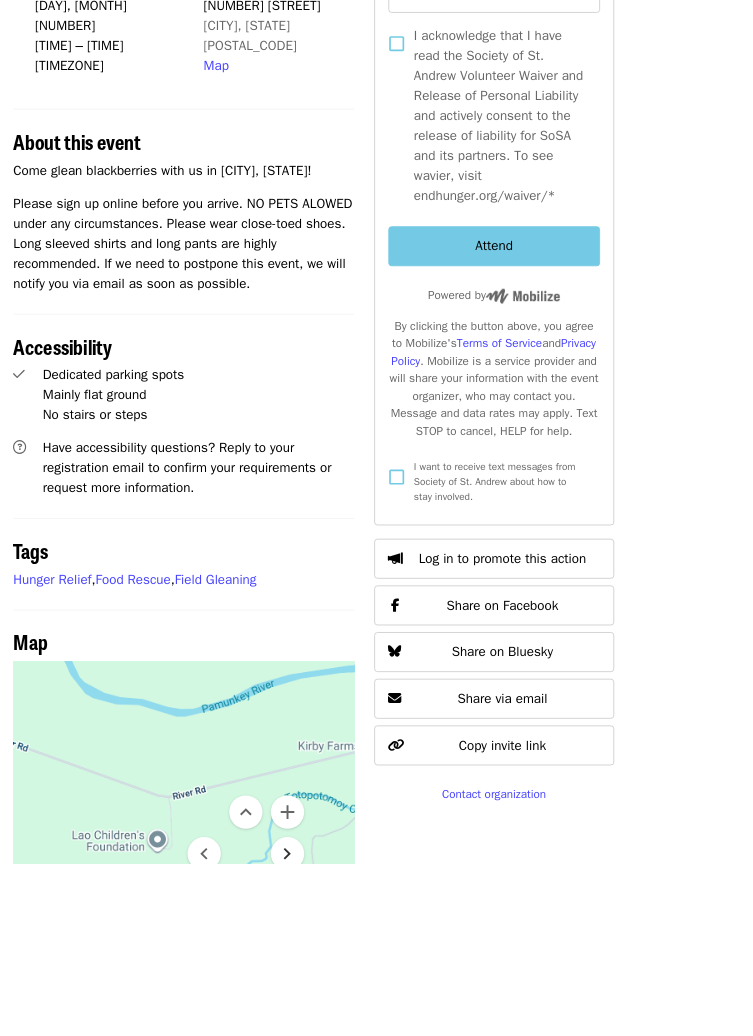 click at bounding box center [345, 1025] 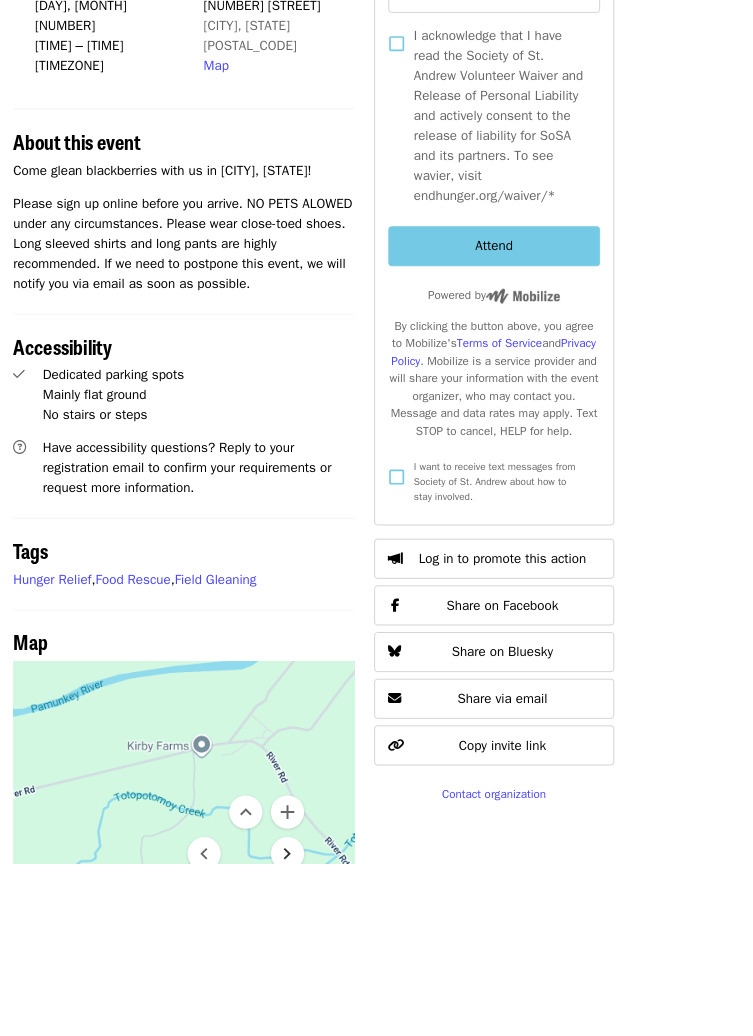 click at bounding box center (345, 1025) 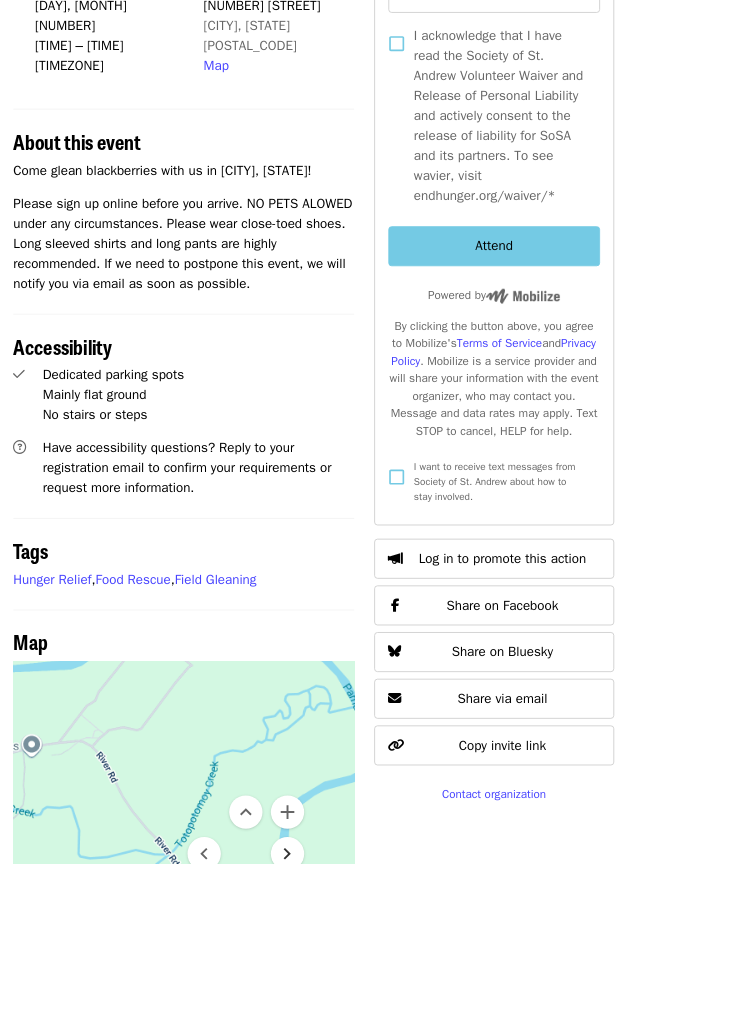 click at bounding box center [345, 1025] 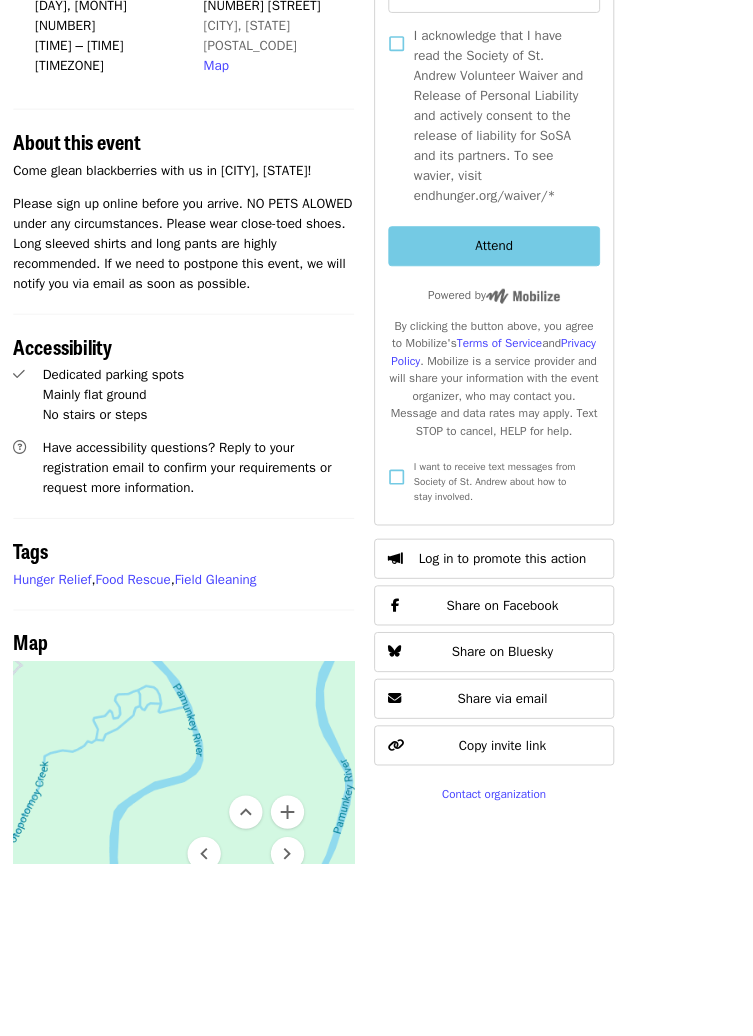 click at bounding box center [295, 1075] 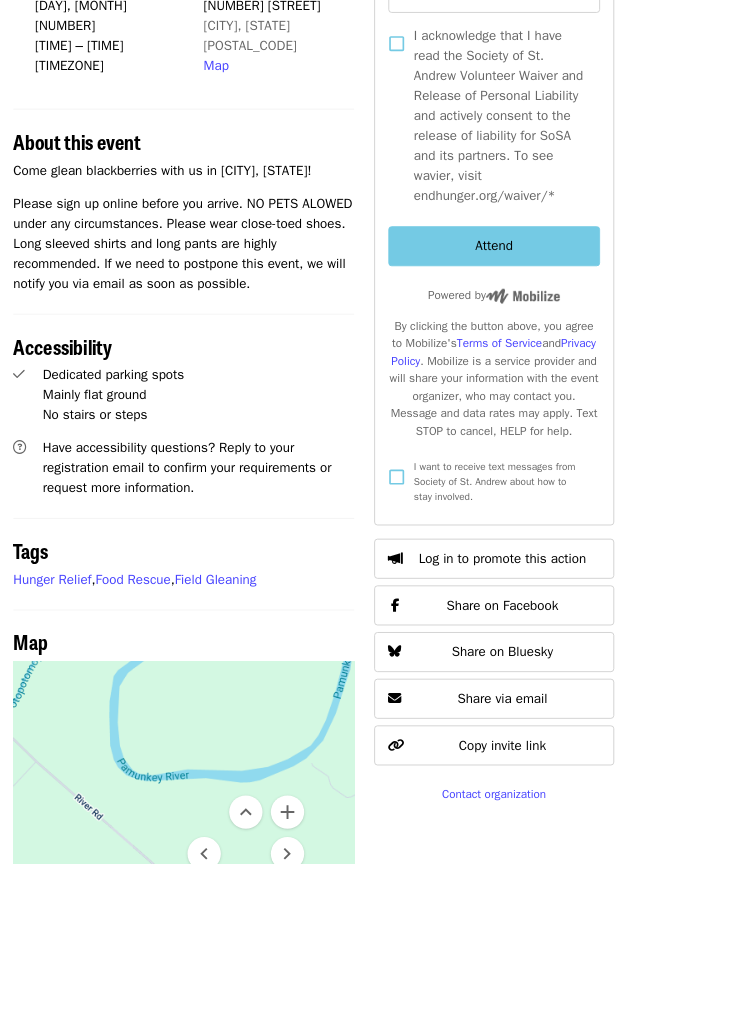 click at bounding box center [295, 1075] 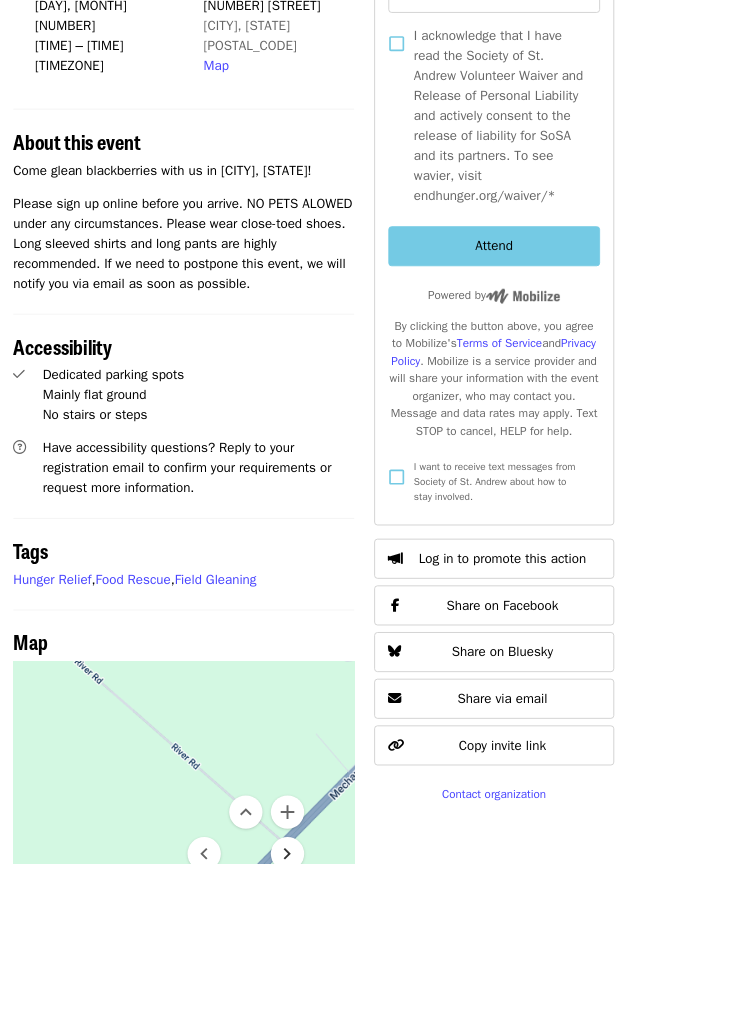 click at bounding box center [345, 1025] 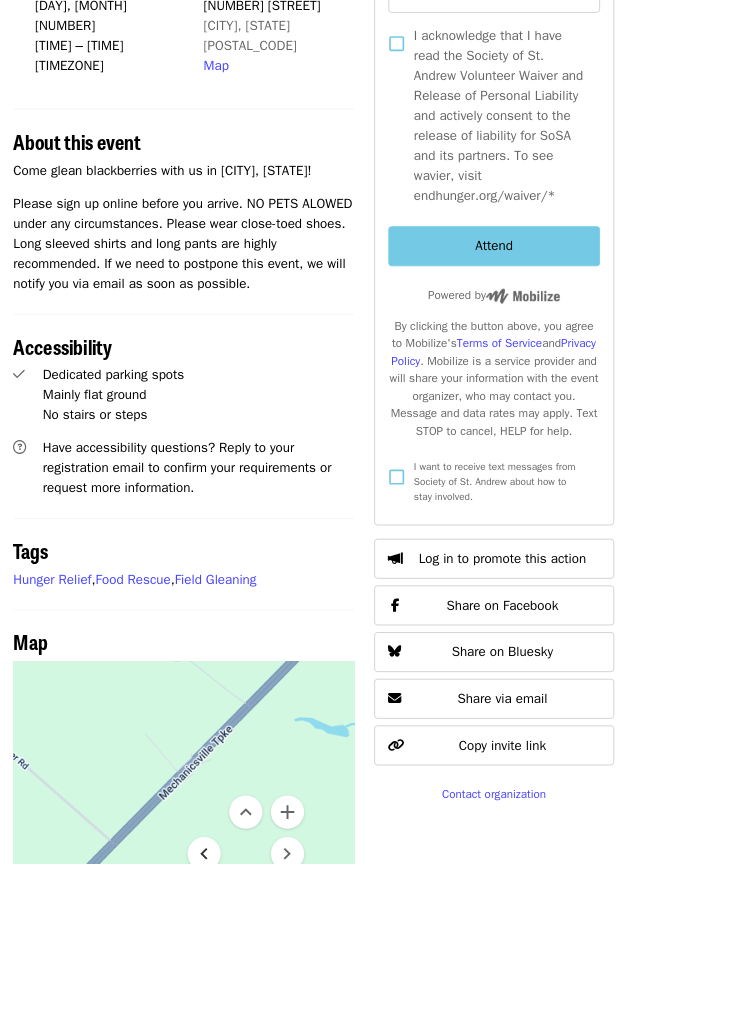 click at bounding box center [245, 1025] 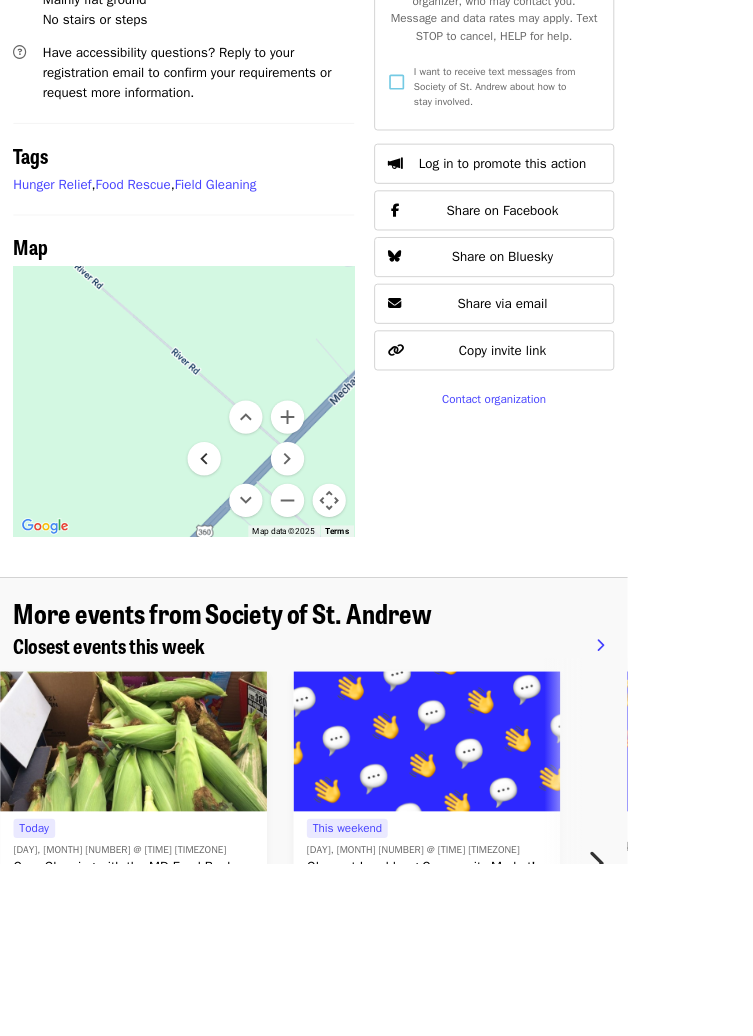 scroll, scrollTop: 931, scrollLeft: 0, axis: vertical 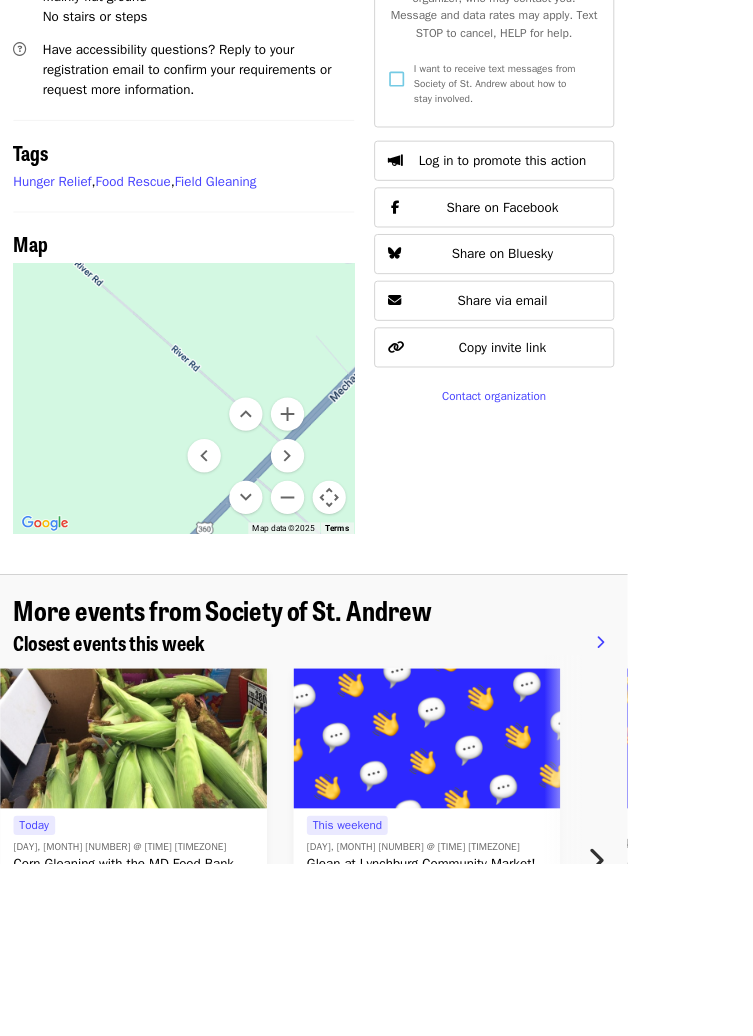 click at bounding box center (714, 1032) 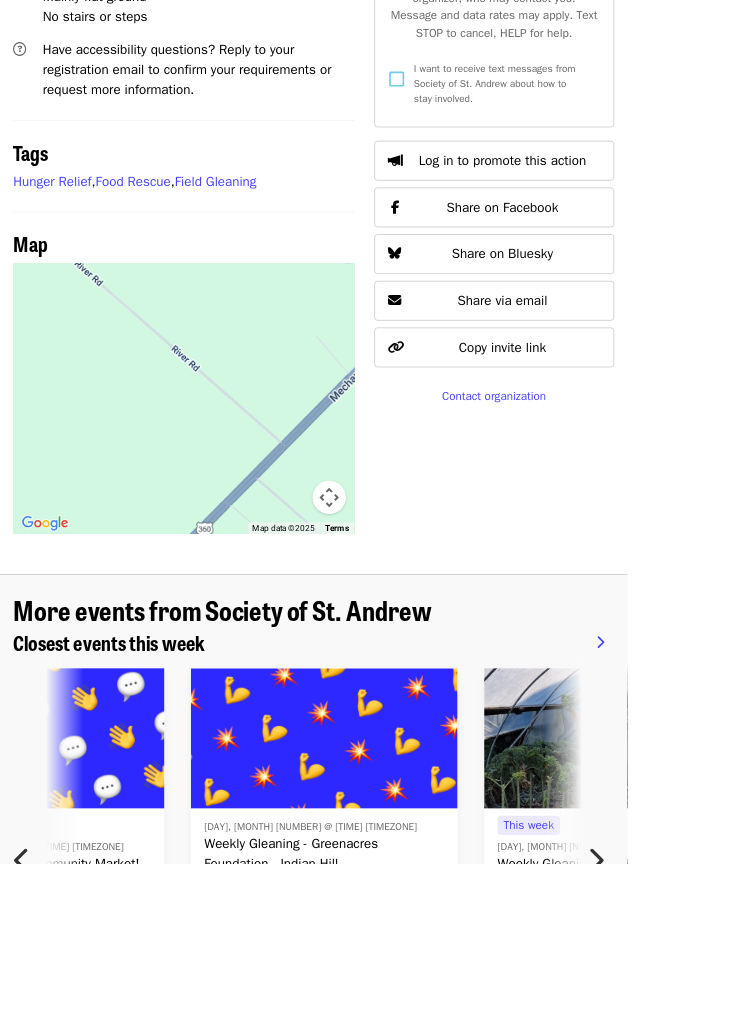 scroll, scrollTop: 0, scrollLeft: 495, axis: horizontal 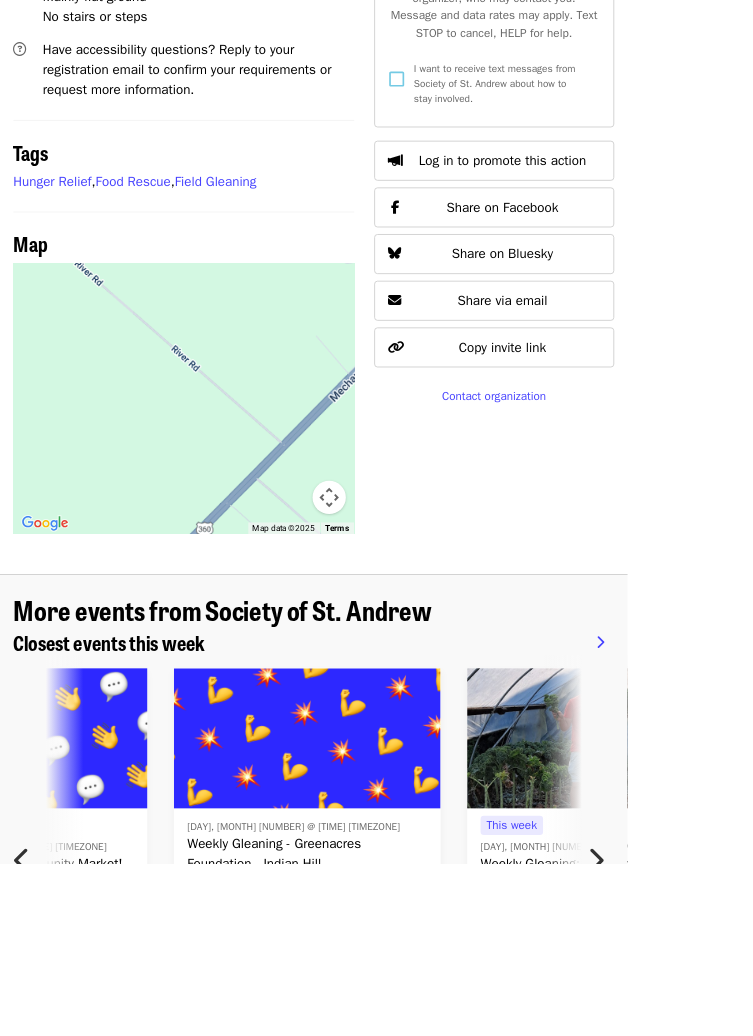 click at bounding box center [714, 1032] 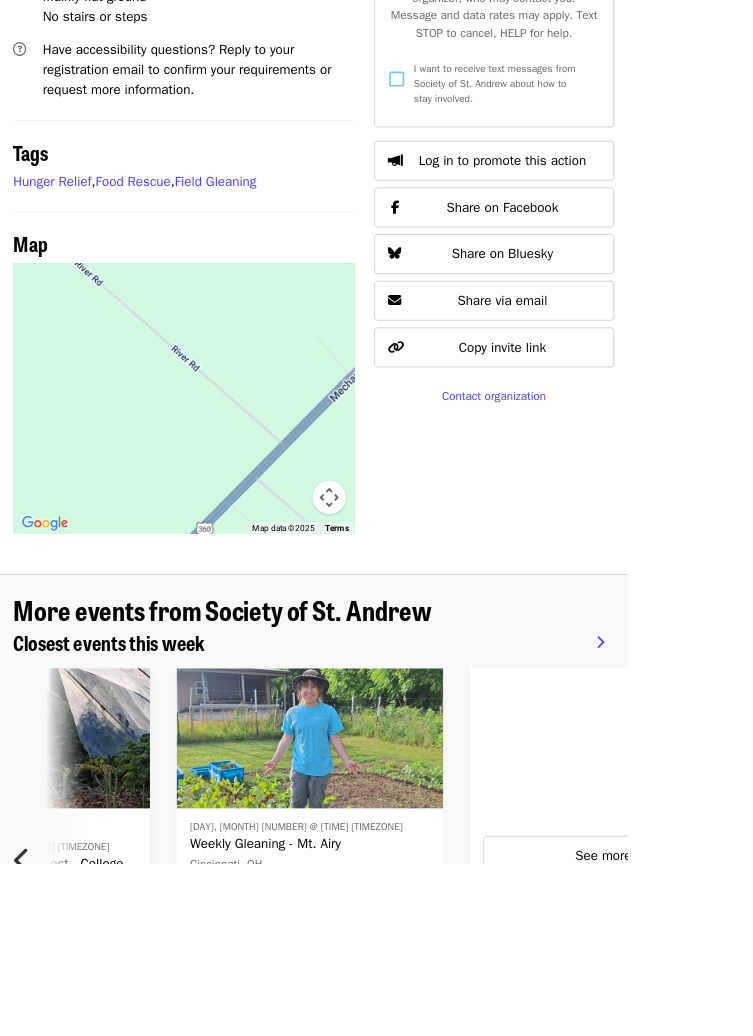 scroll, scrollTop: 0, scrollLeft: 1199, axis: horizontal 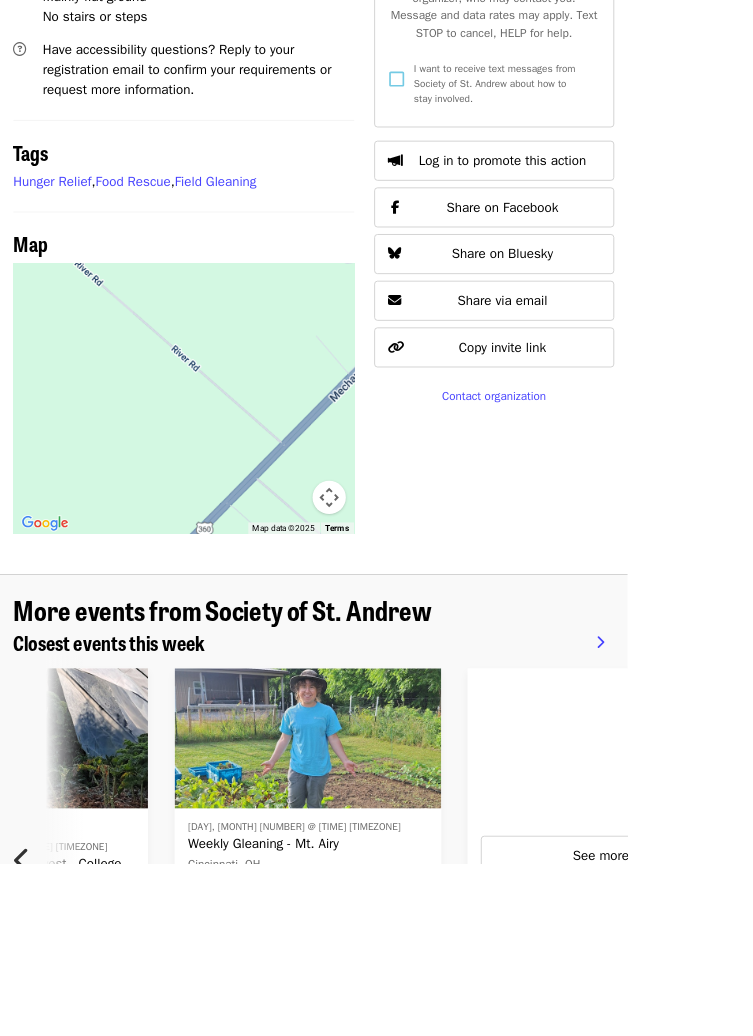 click at bounding box center (27, 1032) 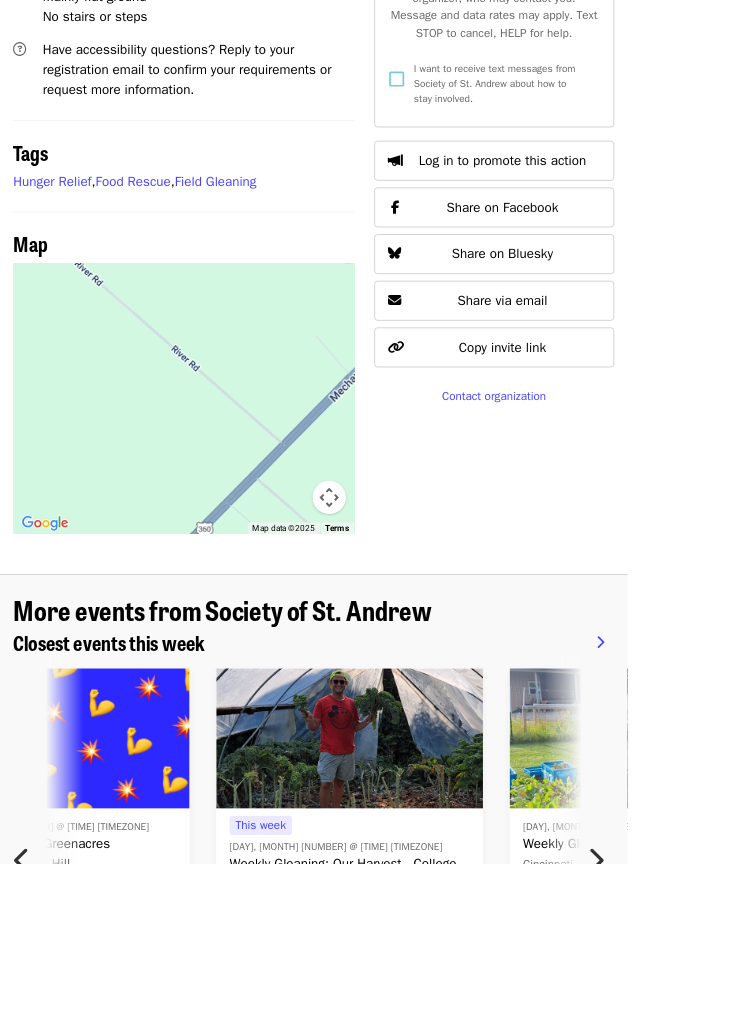 scroll, scrollTop: 0, scrollLeft: 847, axis: horizontal 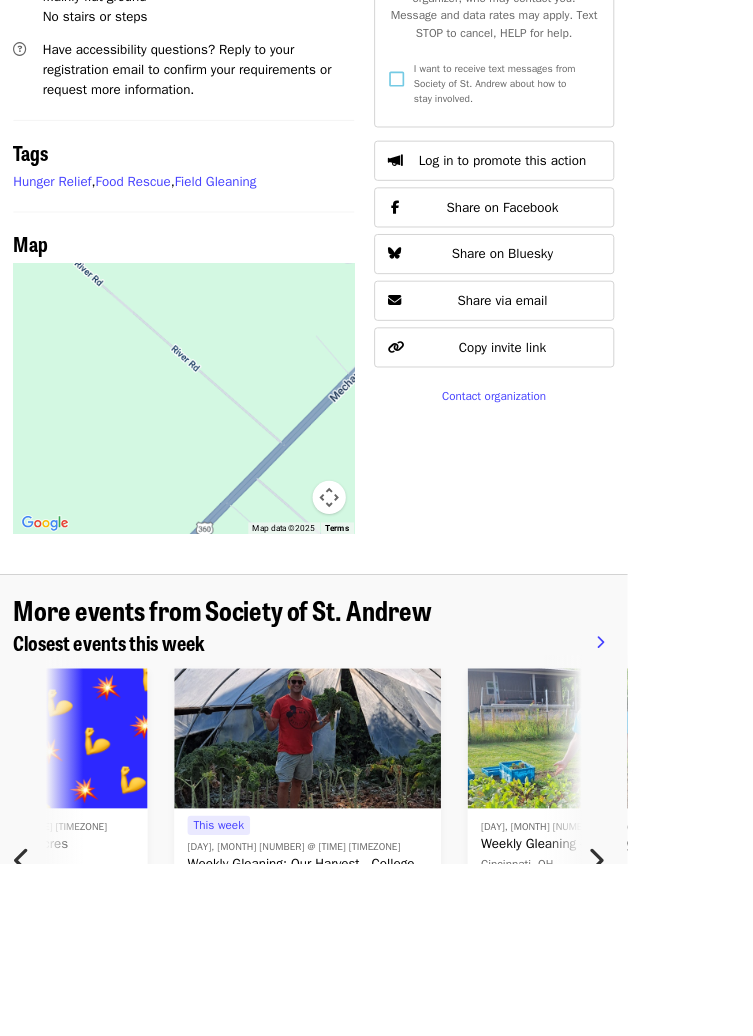 click at bounding box center [714, 1032] 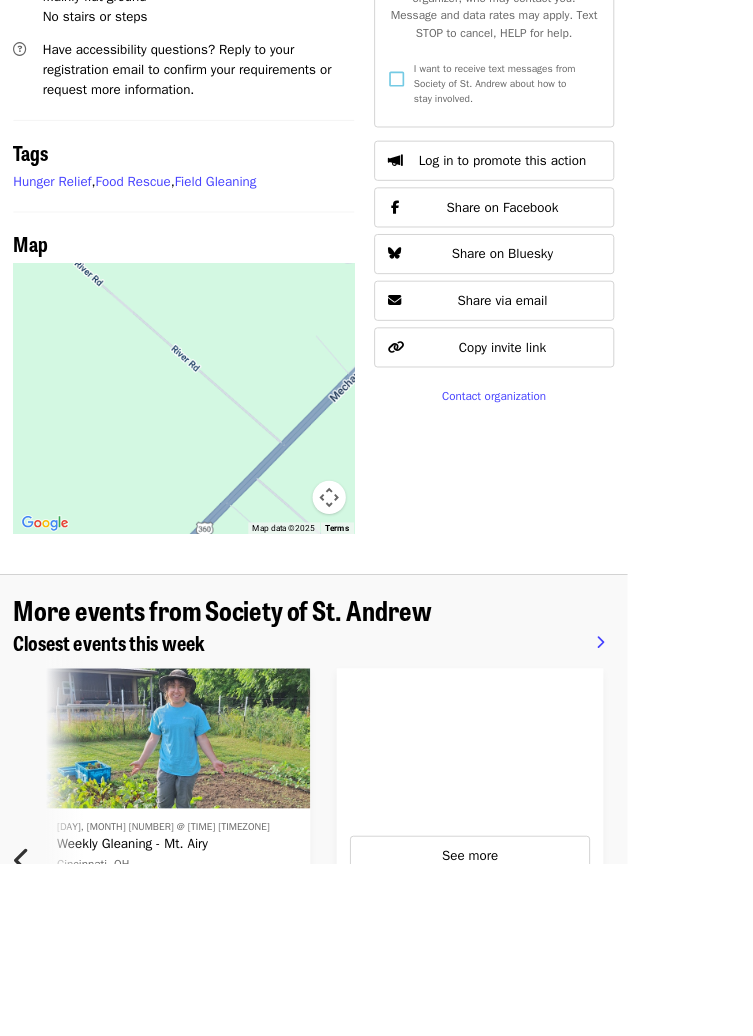 scroll, scrollTop: 0, scrollLeft: 1418, axis: horizontal 